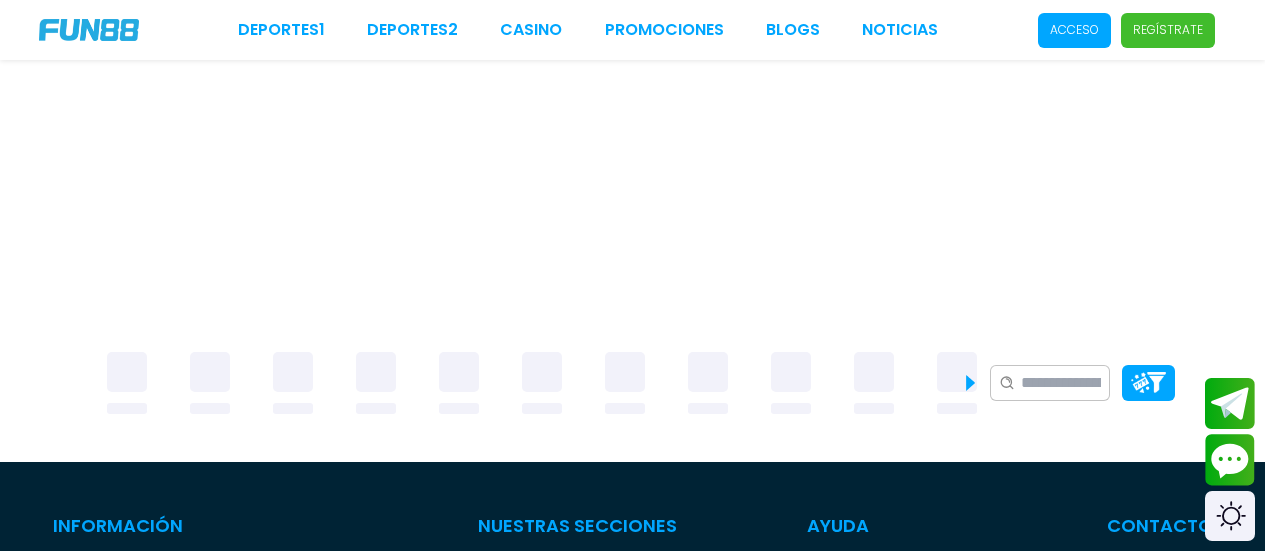 scroll, scrollTop: 0, scrollLeft: 0, axis: both 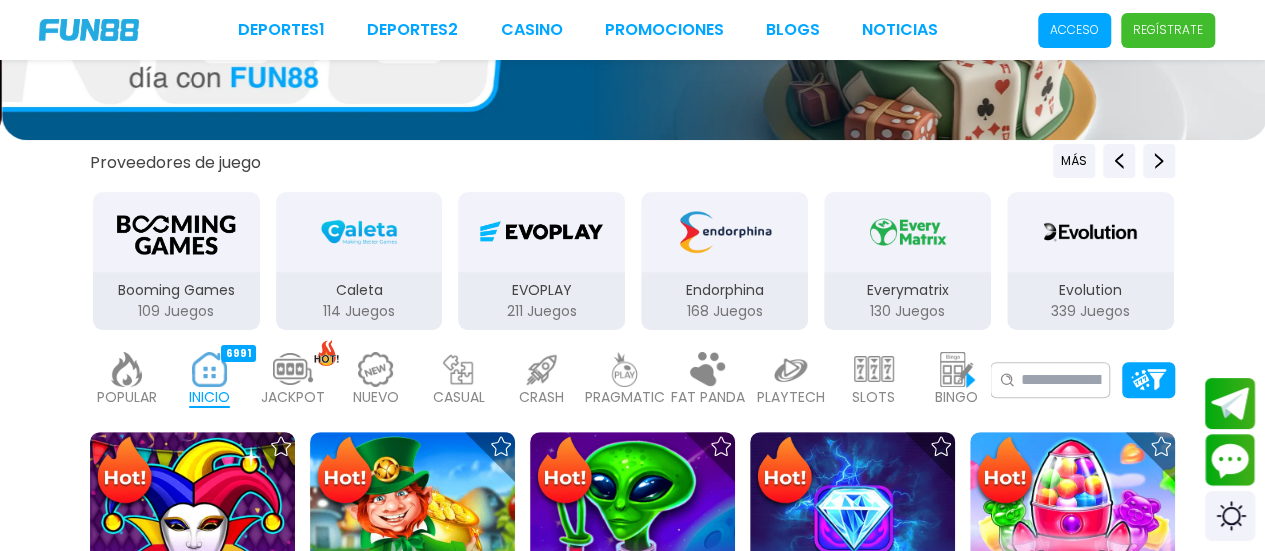 click on "Regístrate" at bounding box center [1168, 30] 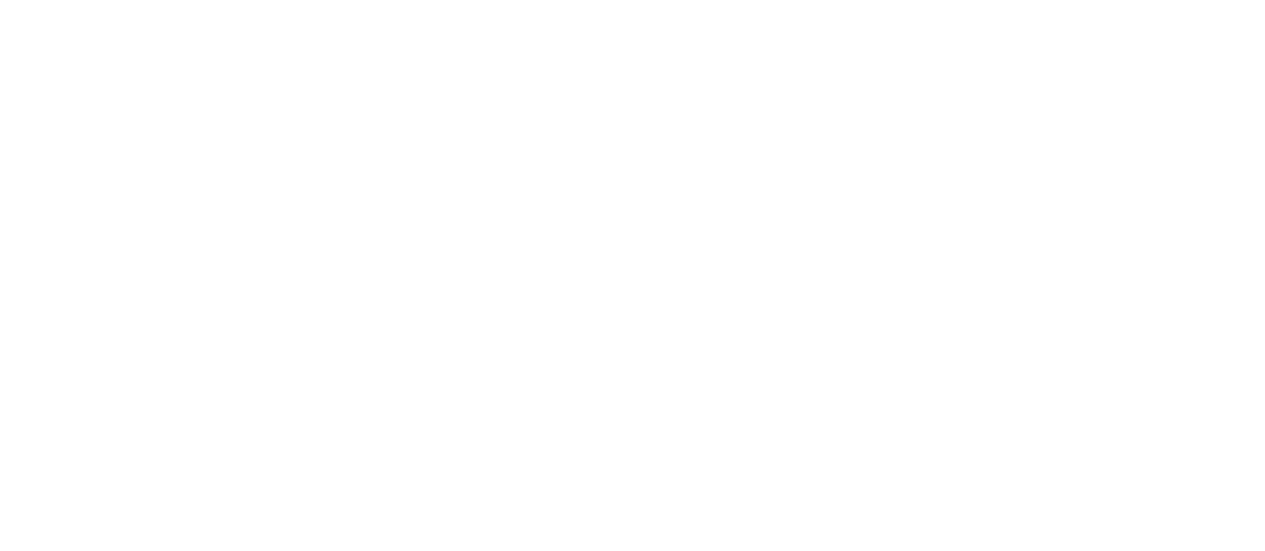 scroll, scrollTop: 0, scrollLeft: 0, axis: both 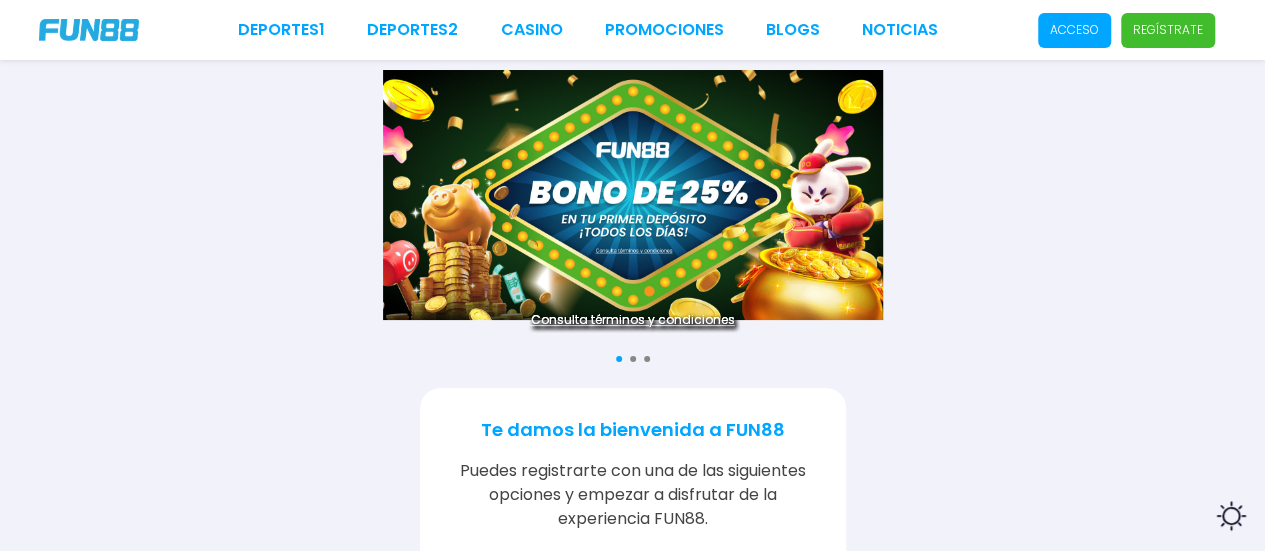 click at bounding box center (633, 195) 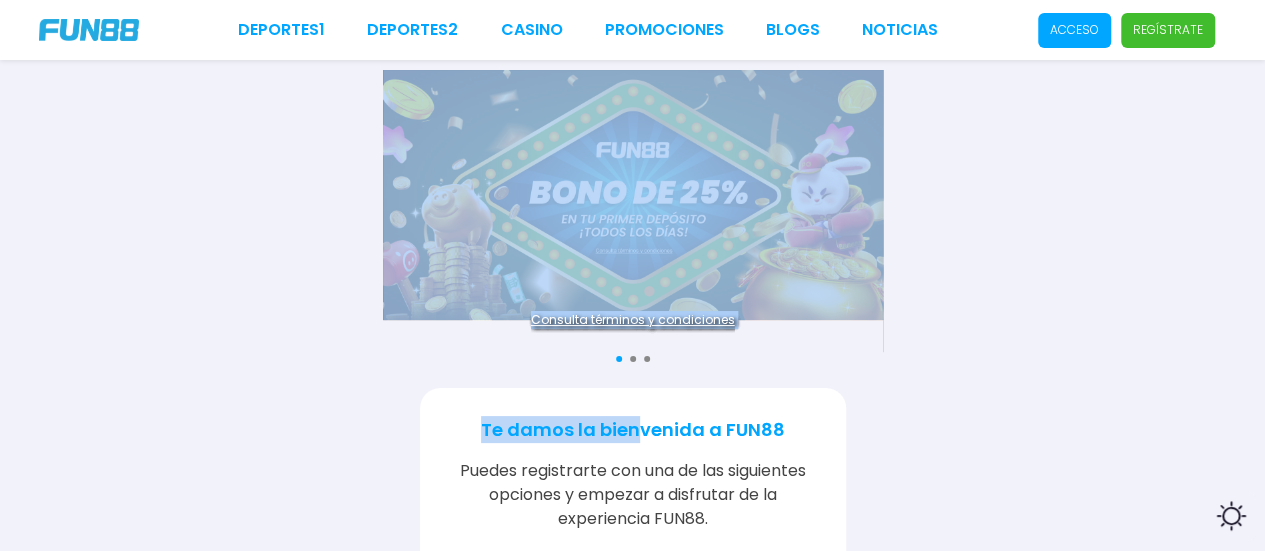 click at bounding box center (633, 359) 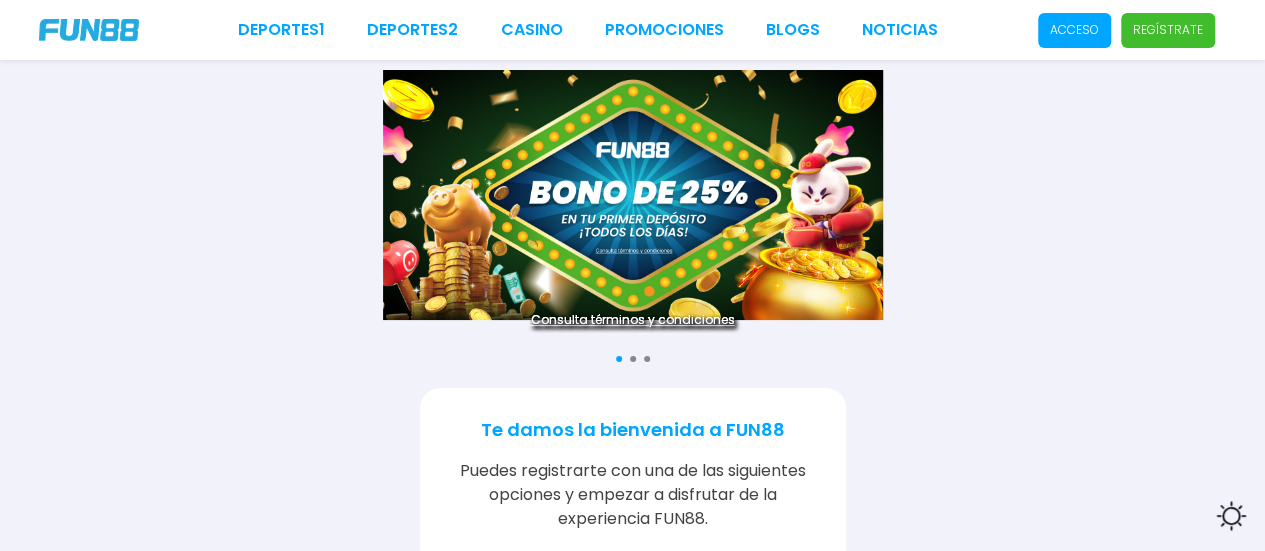 click at bounding box center (633, 359) 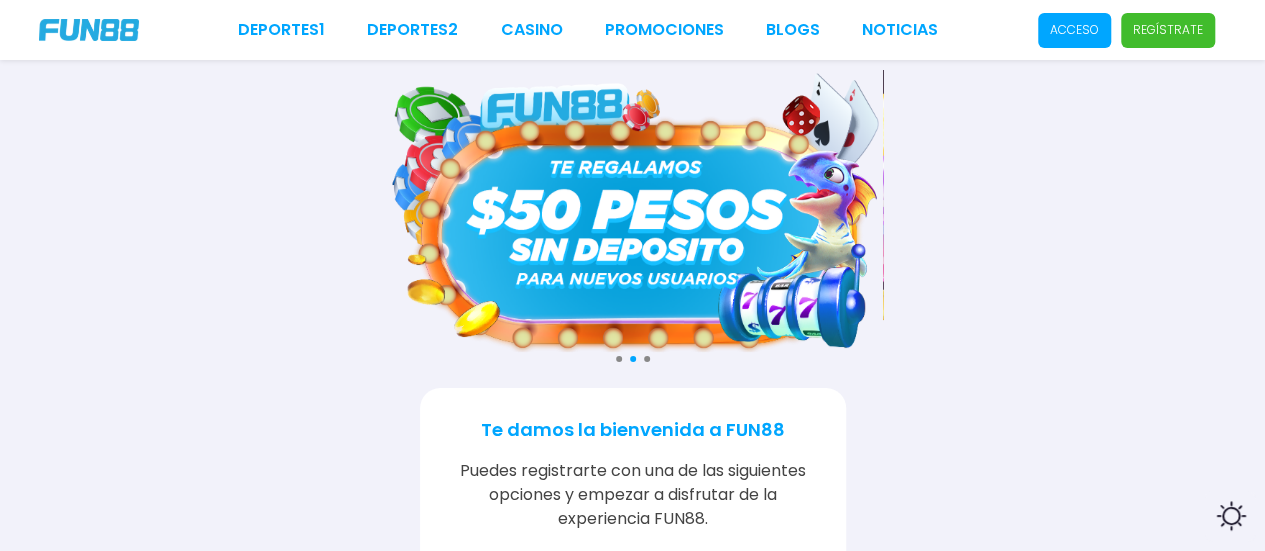 click on "Consulta términos y condiciones Consulta términos y condiciones Consulta términos y condiciones Te damos la bienvenida a FUN88 Puedes registrarte con una de las siguientes opciones y empezar a disfrutar de la experiencia FUN88. Regístrate Ó Regístrate con  Apple No te preocupes, no publicaremos nada en tu nombre, esto solo facilitará el proceso de registro. Newcastle United FC" at bounding box center (632, 508) 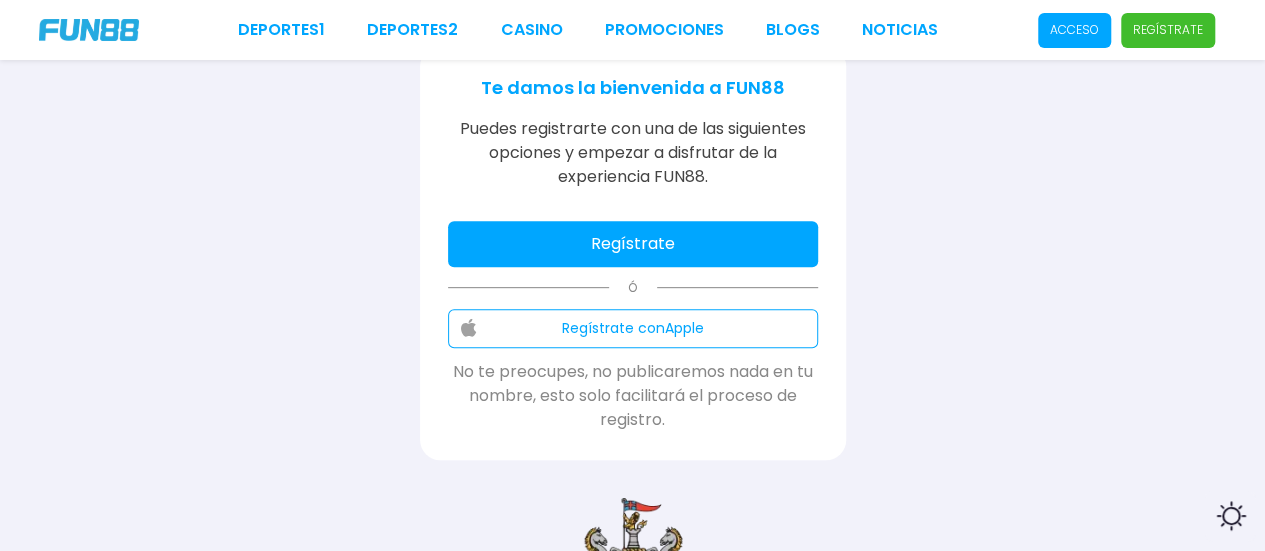 scroll, scrollTop: 300, scrollLeft: 0, axis: vertical 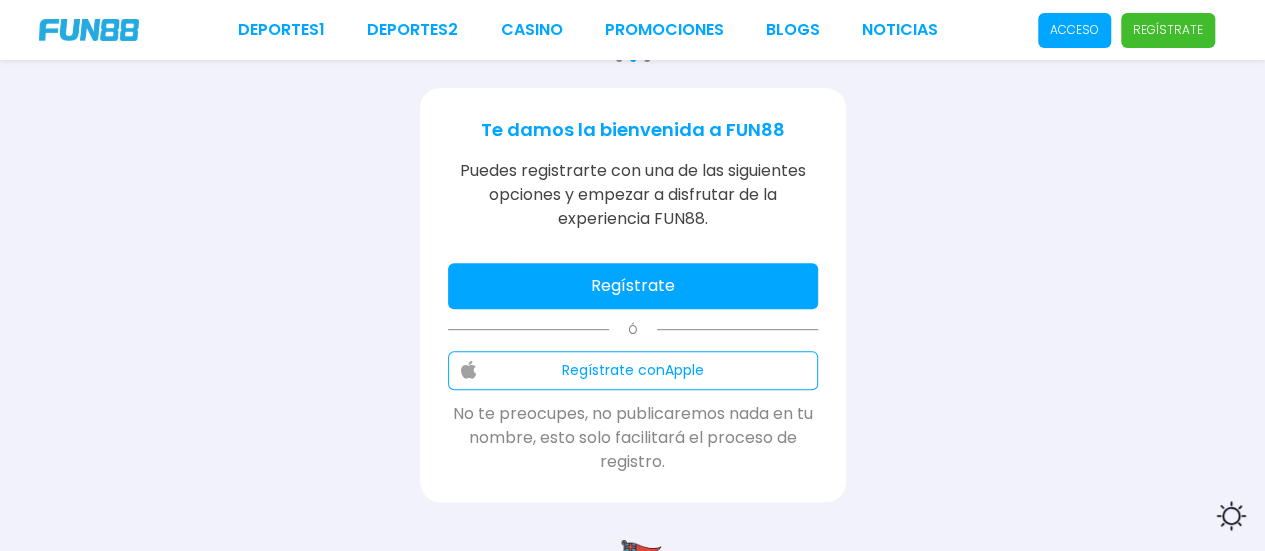 click on "Regístrate" at bounding box center (633, 286) 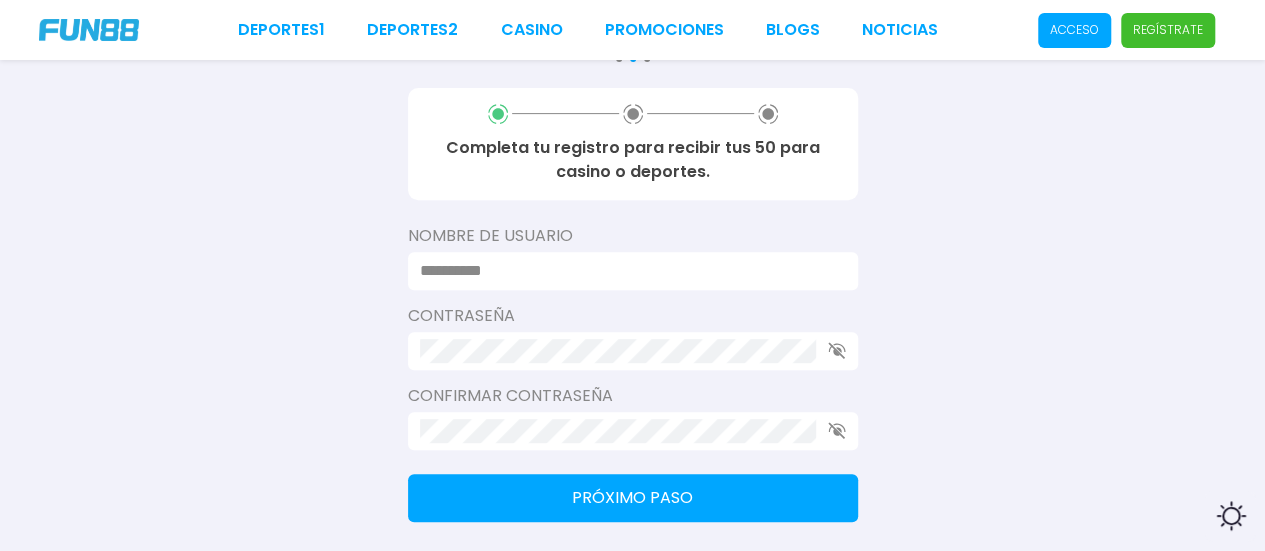 click at bounding box center (627, 271) 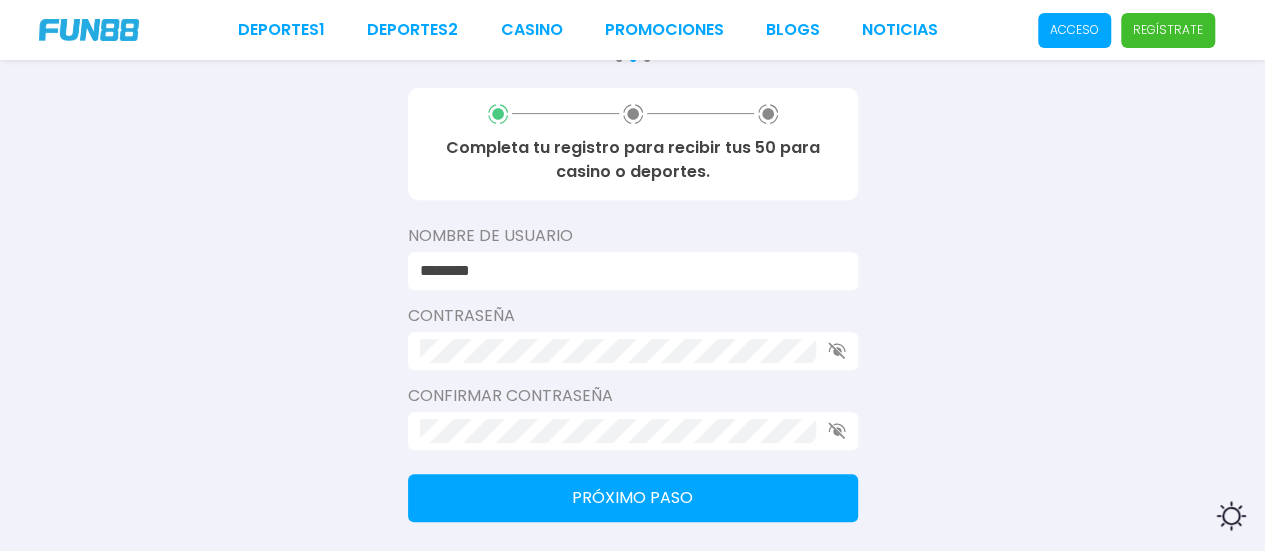 type on "********" 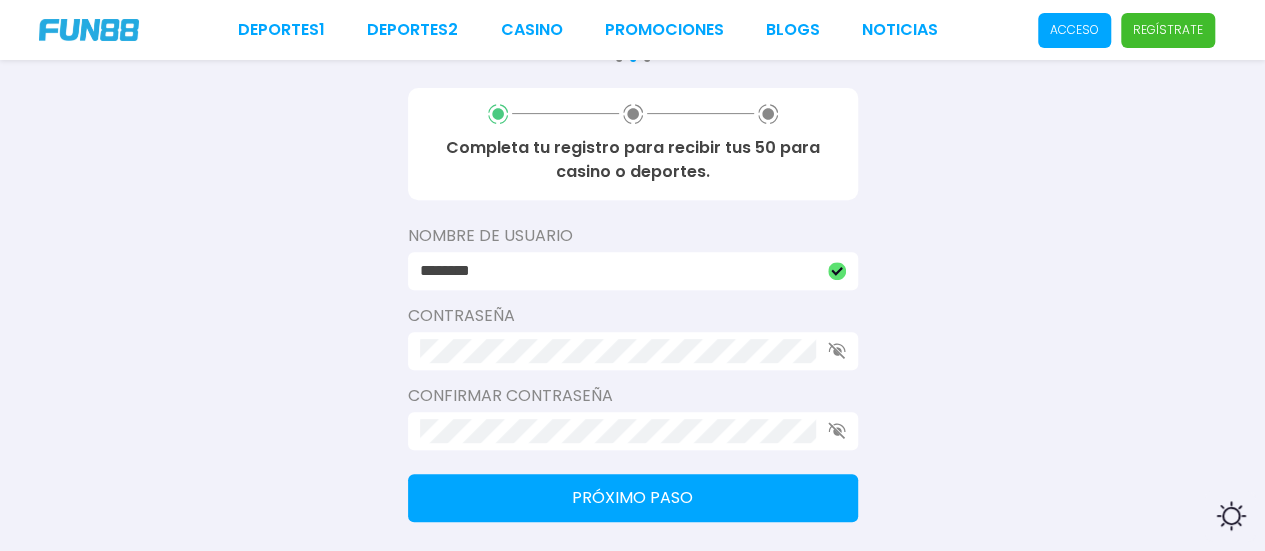 scroll, scrollTop: 400, scrollLeft: 0, axis: vertical 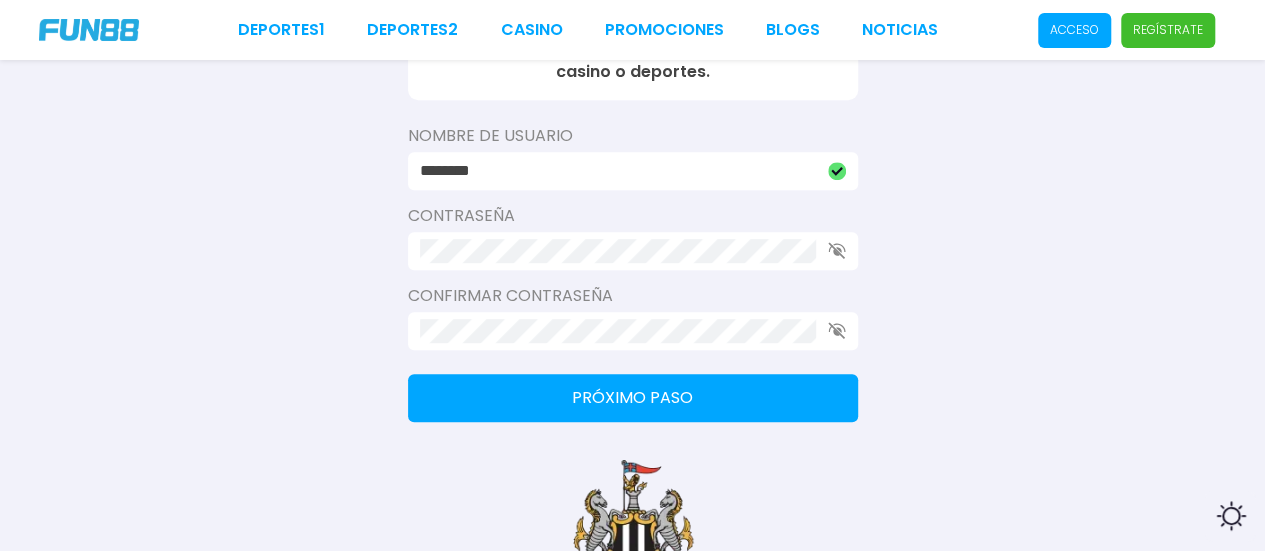 click on "Próximo paso" at bounding box center [633, 398] 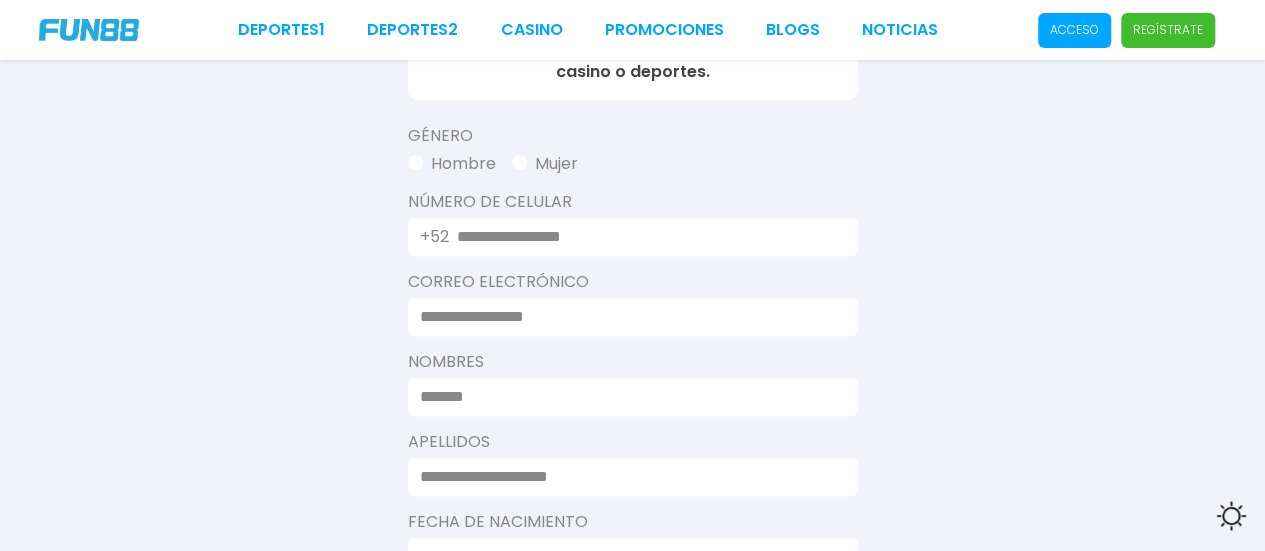 click at bounding box center [645, 237] 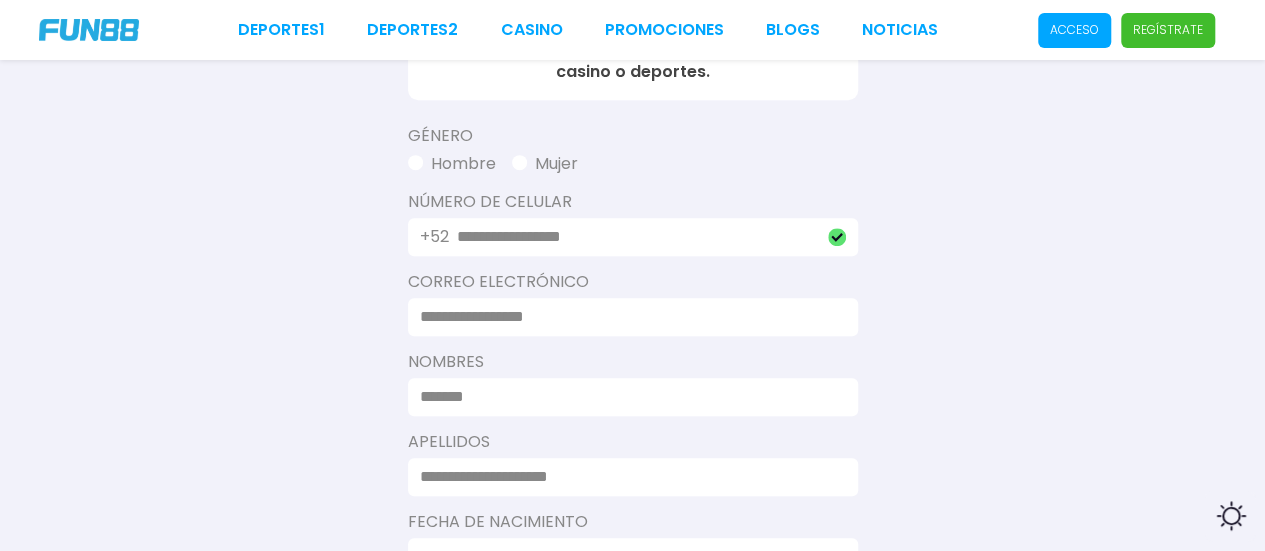 click at bounding box center (627, 317) 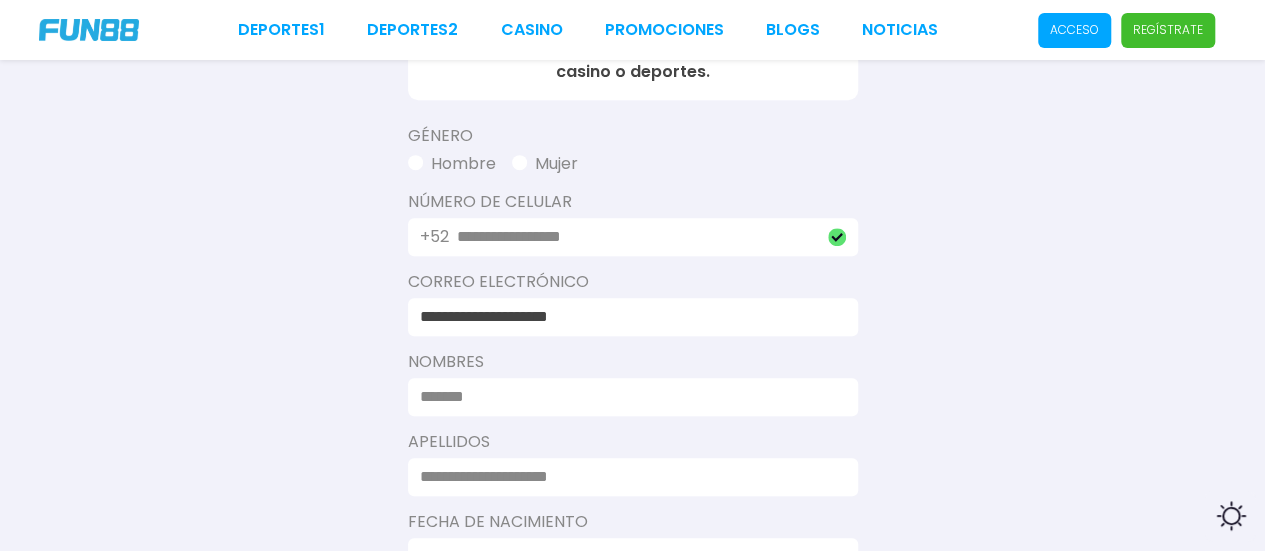 type on "**********" 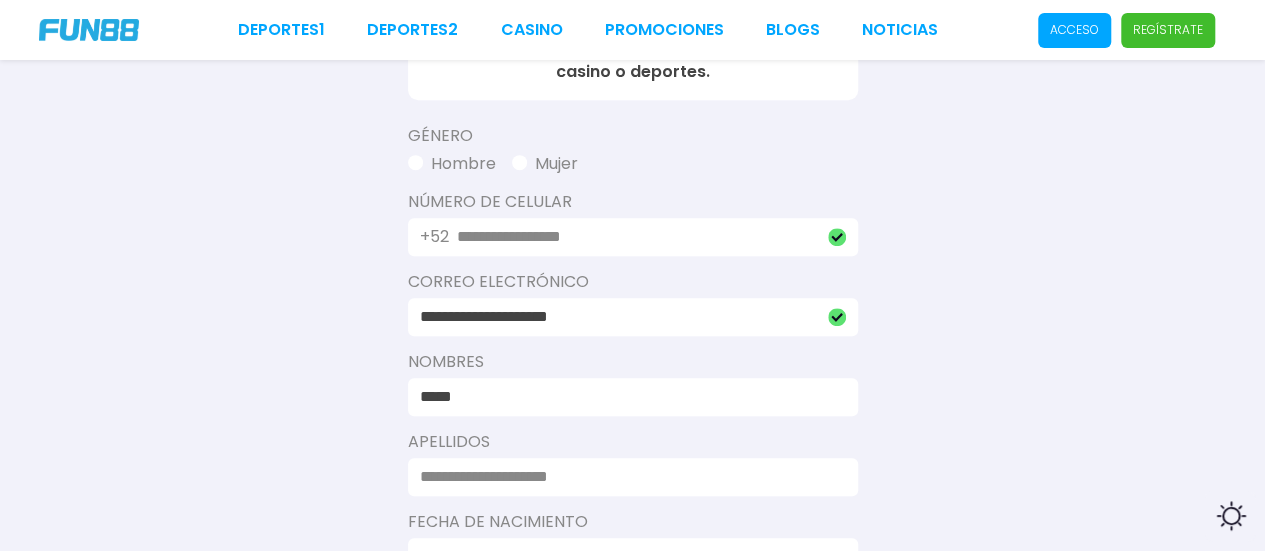 type on "*****" 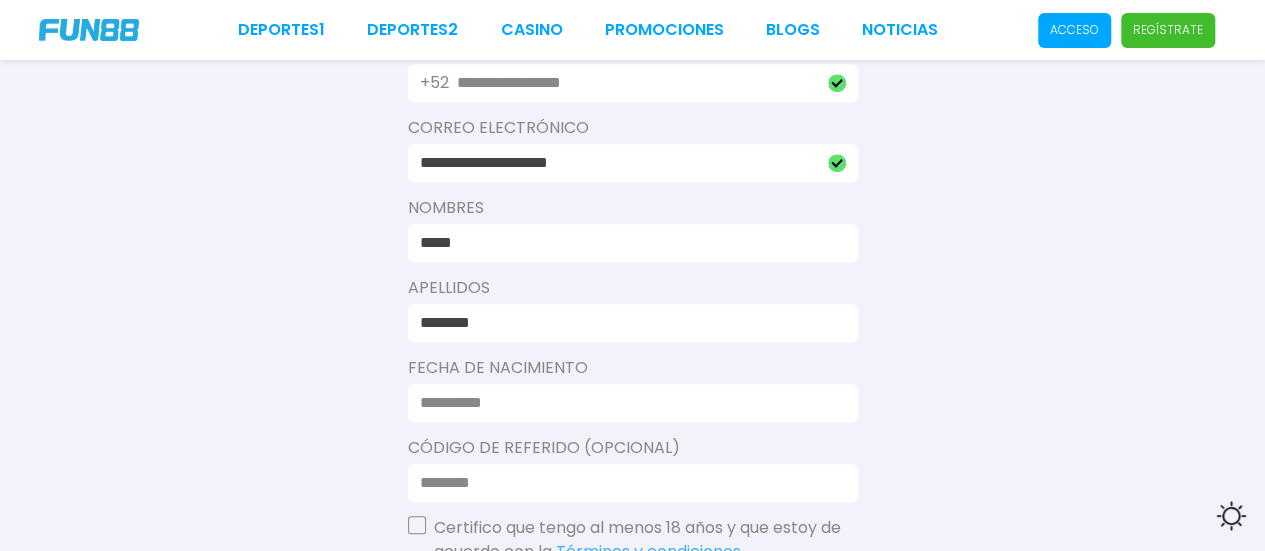 scroll, scrollTop: 600, scrollLeft: 0, axis: vertical 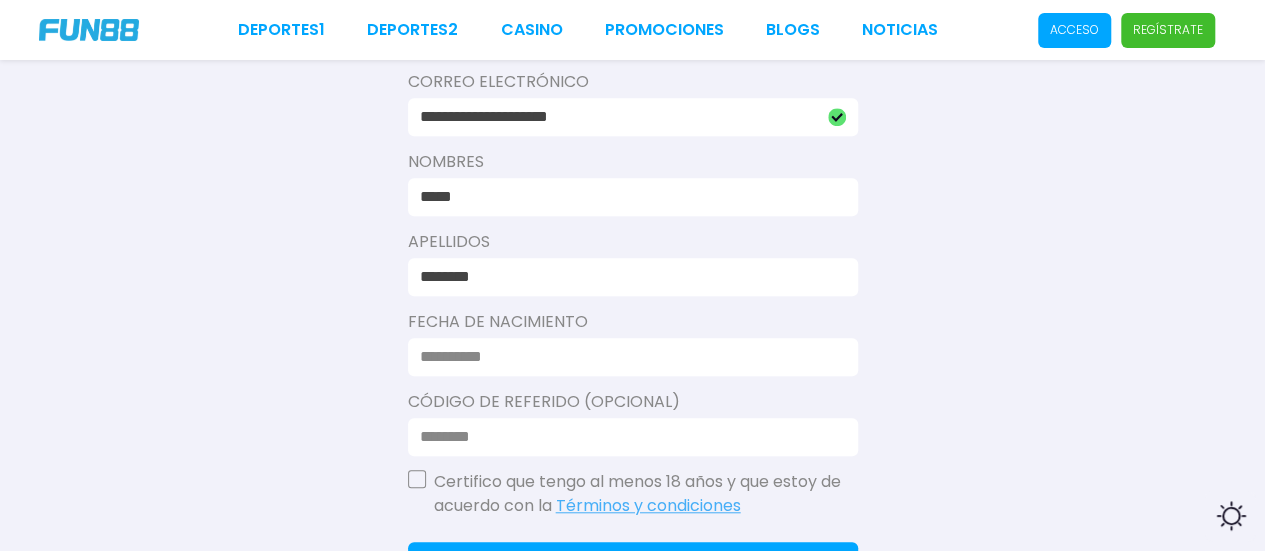 type on "********" 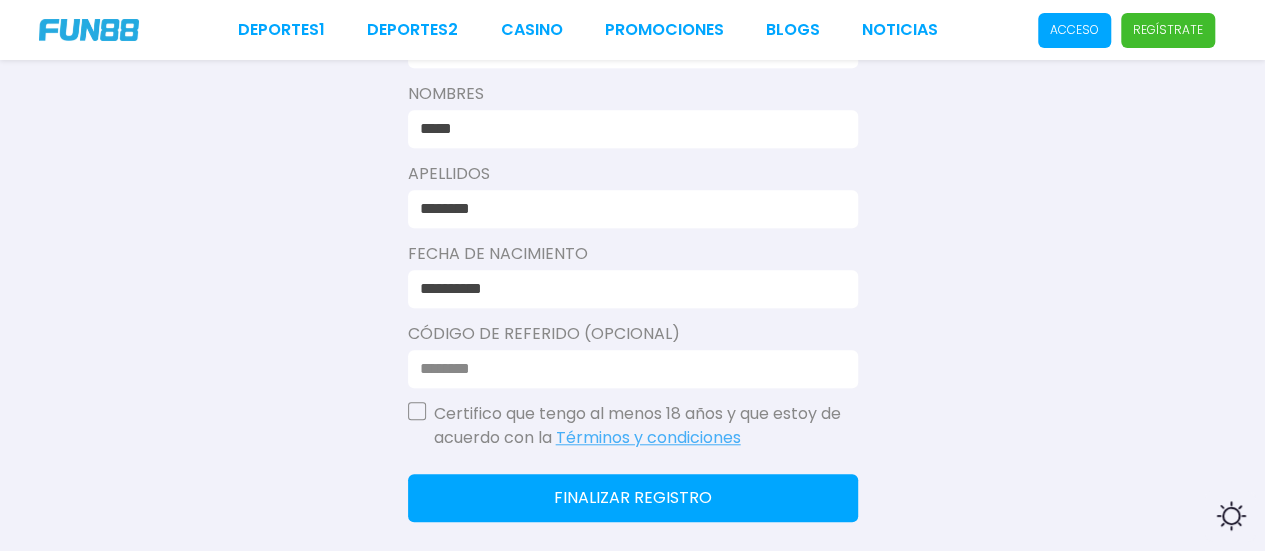 scroll, scrollTop: 700, scrollLeft: 0, axis: vertical 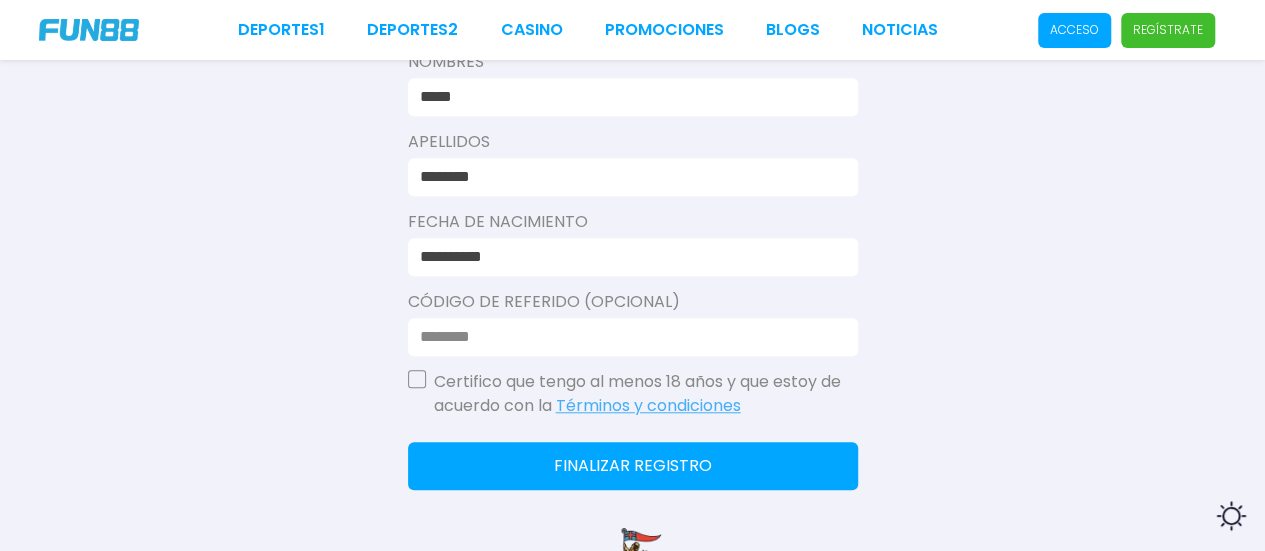 type on "**********" 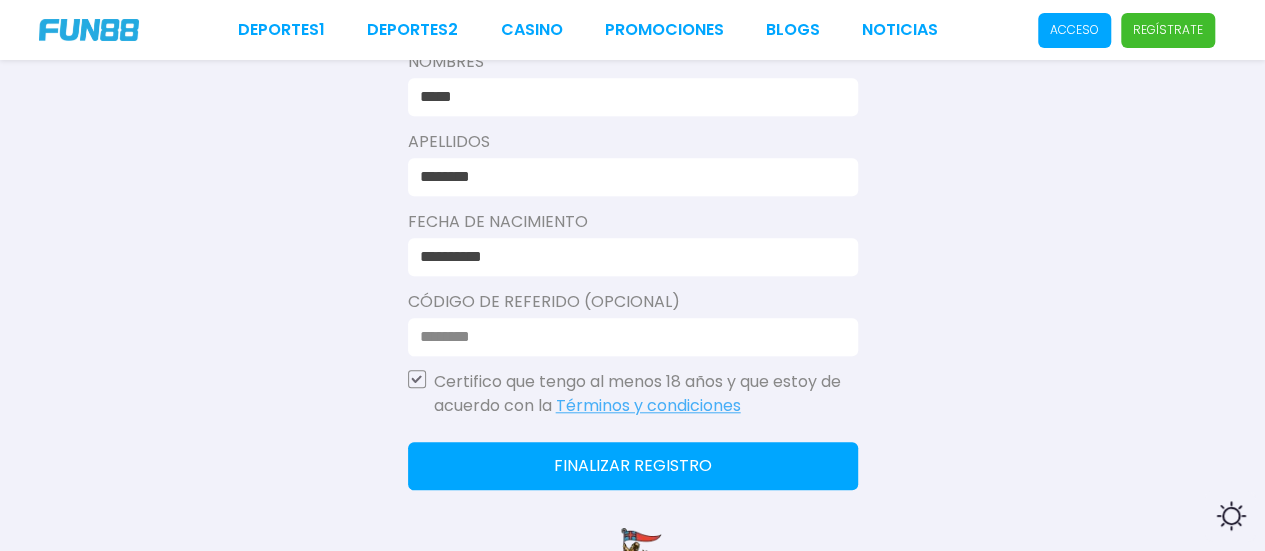 click on "Finalizar registro" 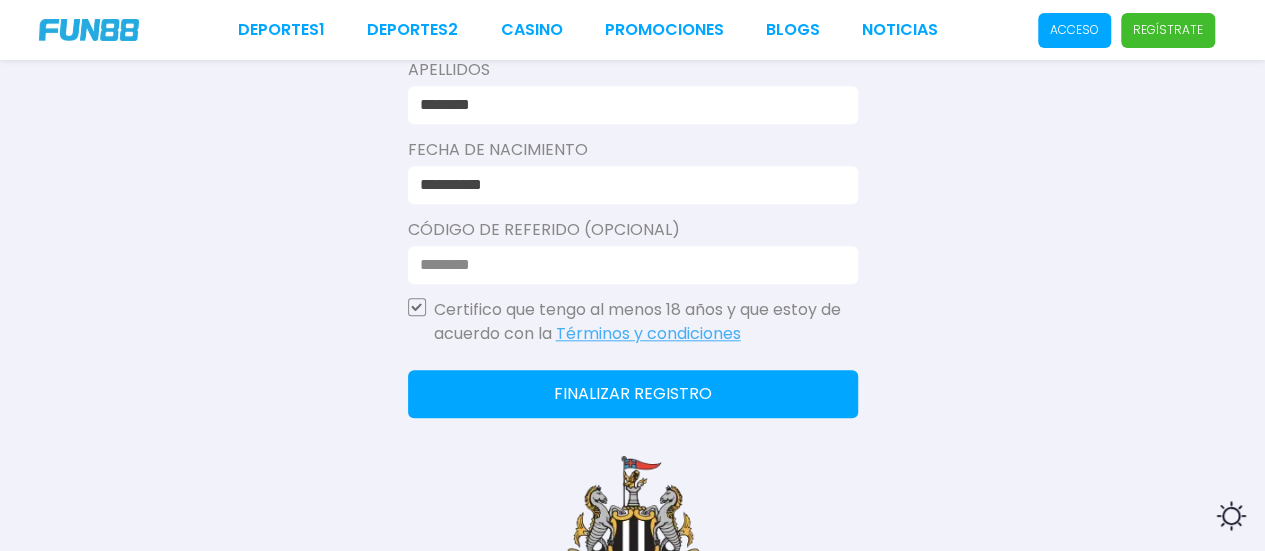 scroll, scrollTop: 738, scrollLeft: 0, axis: vertical 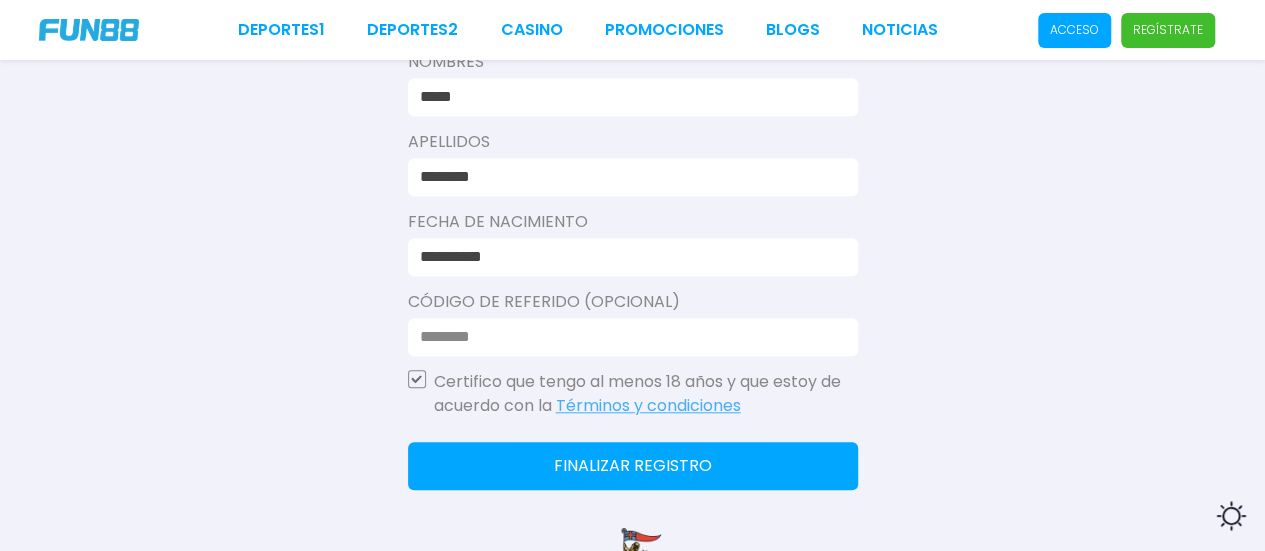 click on "Finalizar registro" at bounding box center (633, 466) 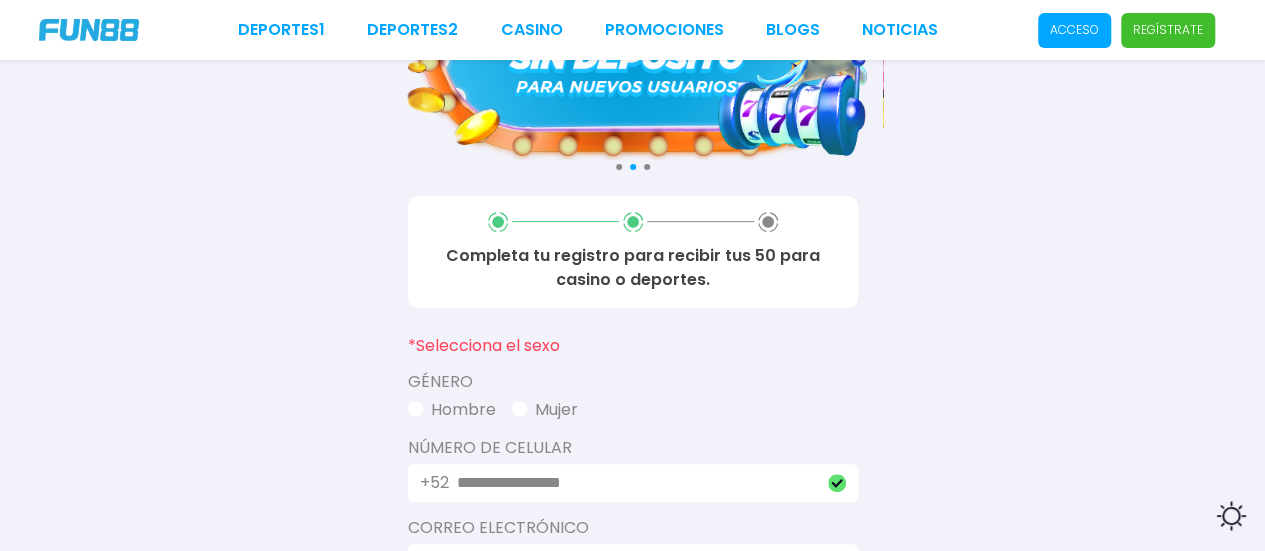 scroll, scrollTop: 238, scrollLeft: 0, axis: vertical 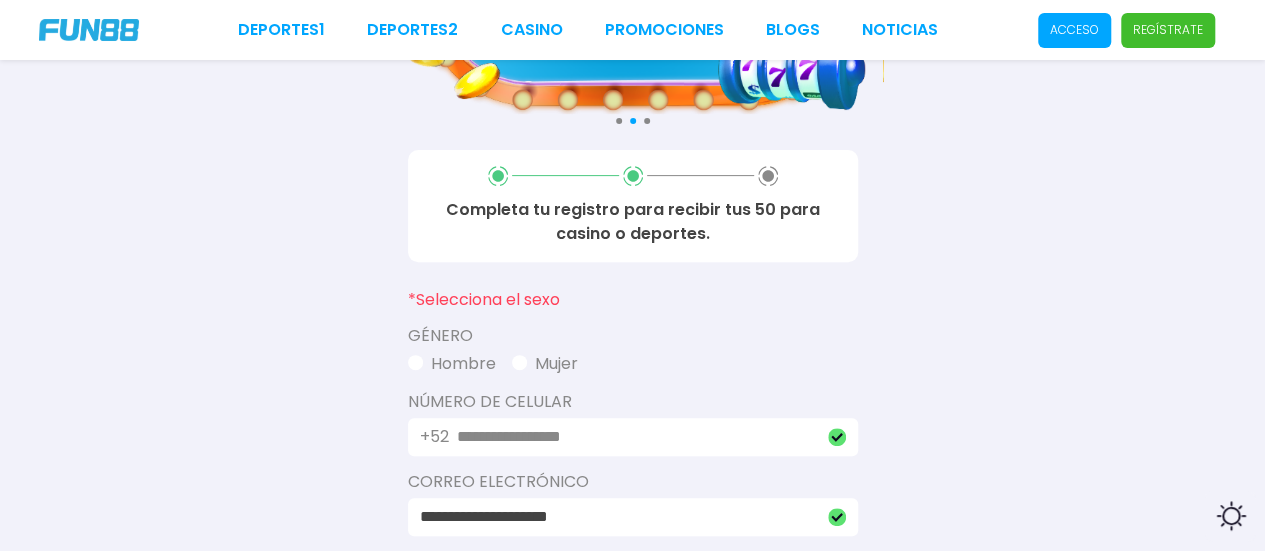 click on "Hombre" at bounding box center [452, 364] 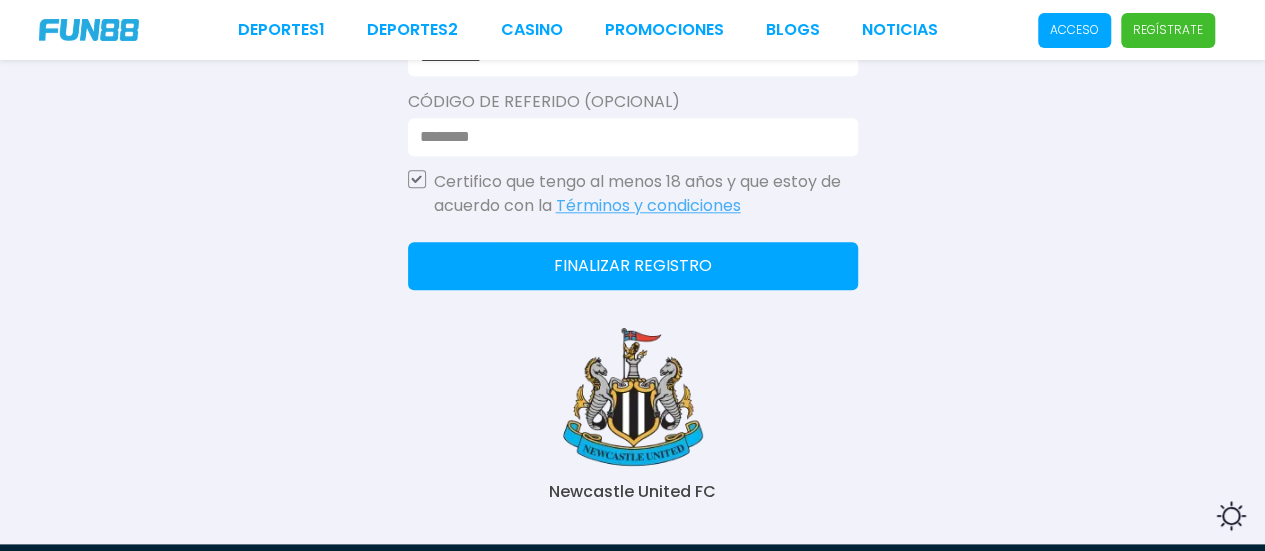 click on "Finalizar registro" at bounding box center [633, 266] 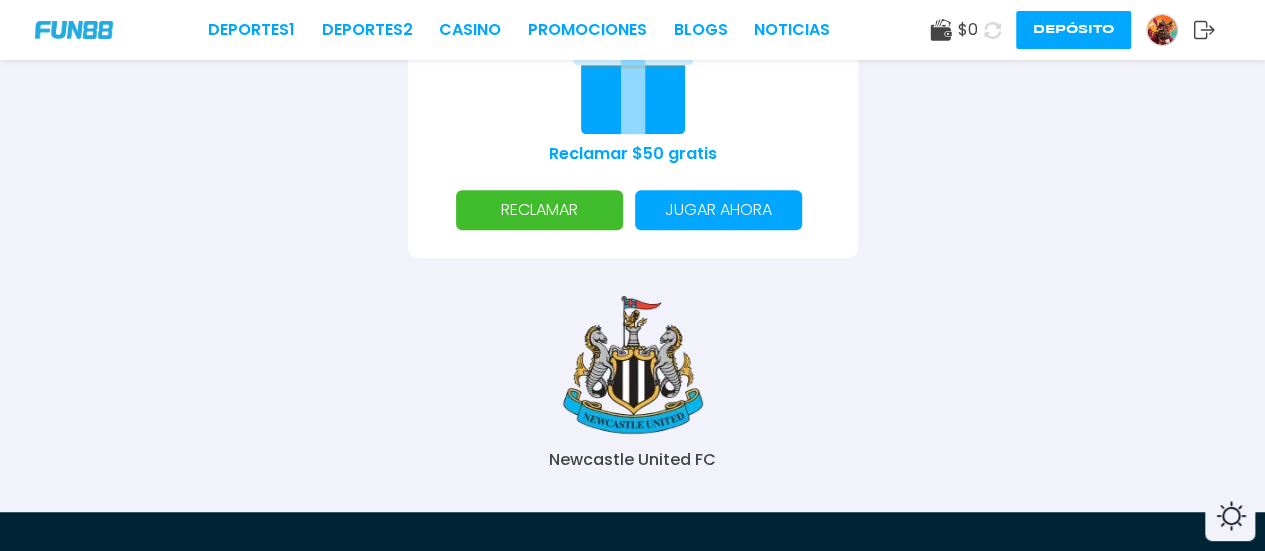 scroll, scrollTop: 300, scrollLeft: 0, axis: vertical 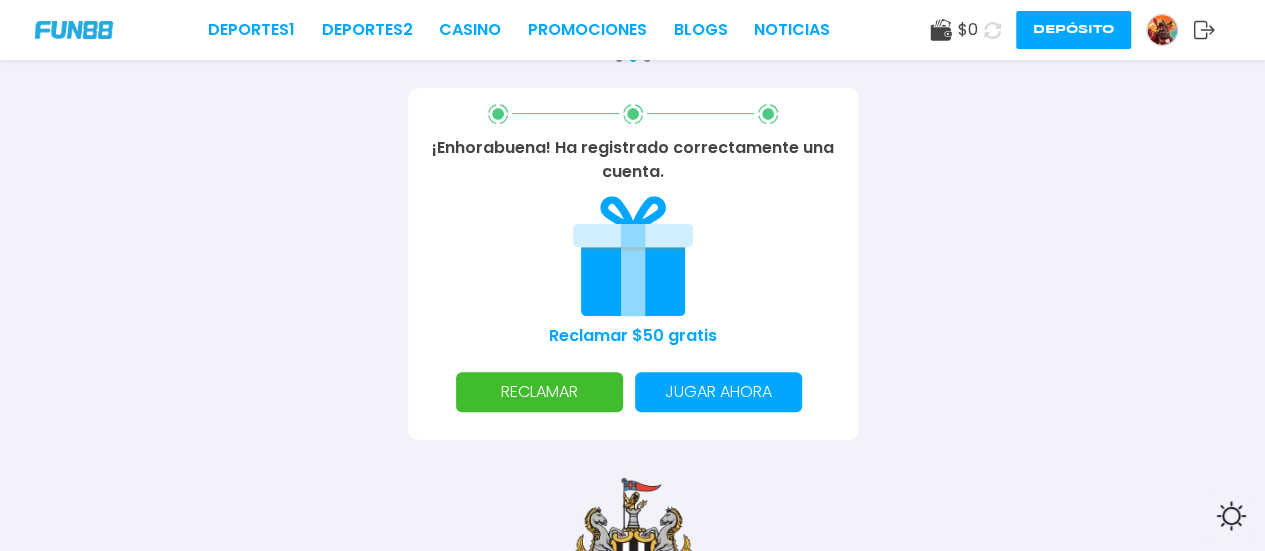 click on "RECLAMAR" at bounding box center (539, 392) 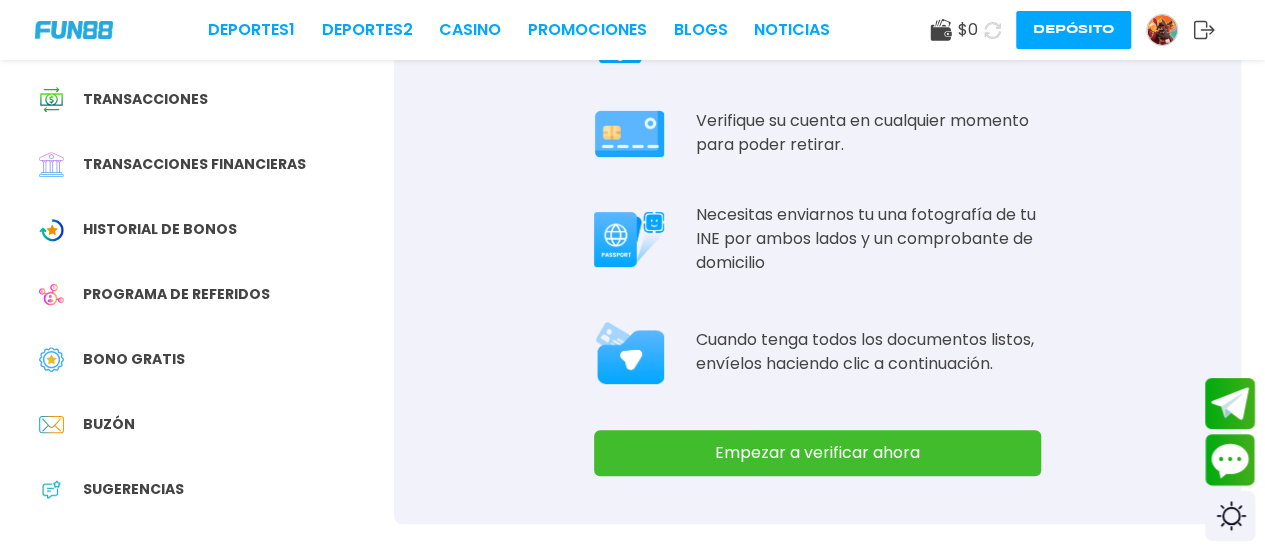 scroll, scrollTop: 300, scrollLeft: 0, axis: vertical 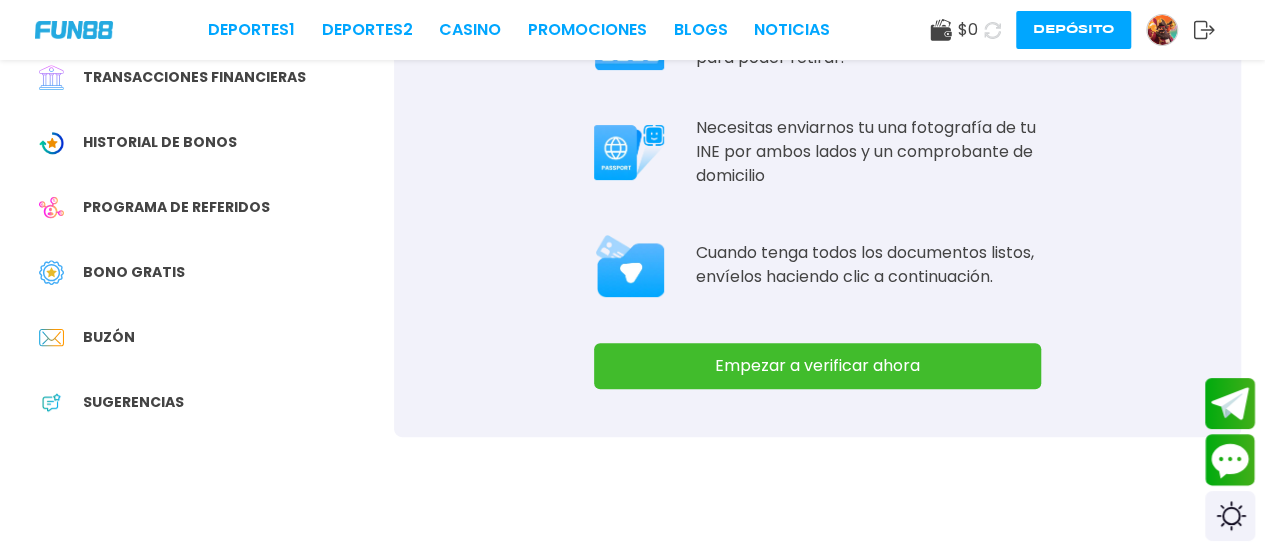 click on "Empezar a verificar ahora" at bounding box center (817, 366) 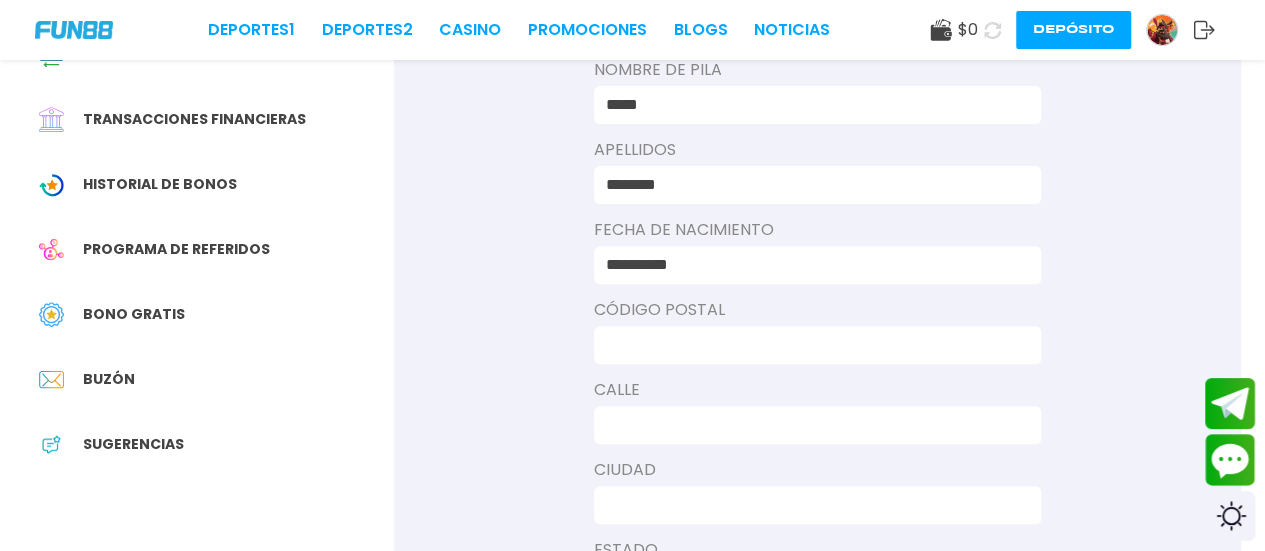 scroll, scrollTop: 300, scrollLeft: 0, axis: vertical 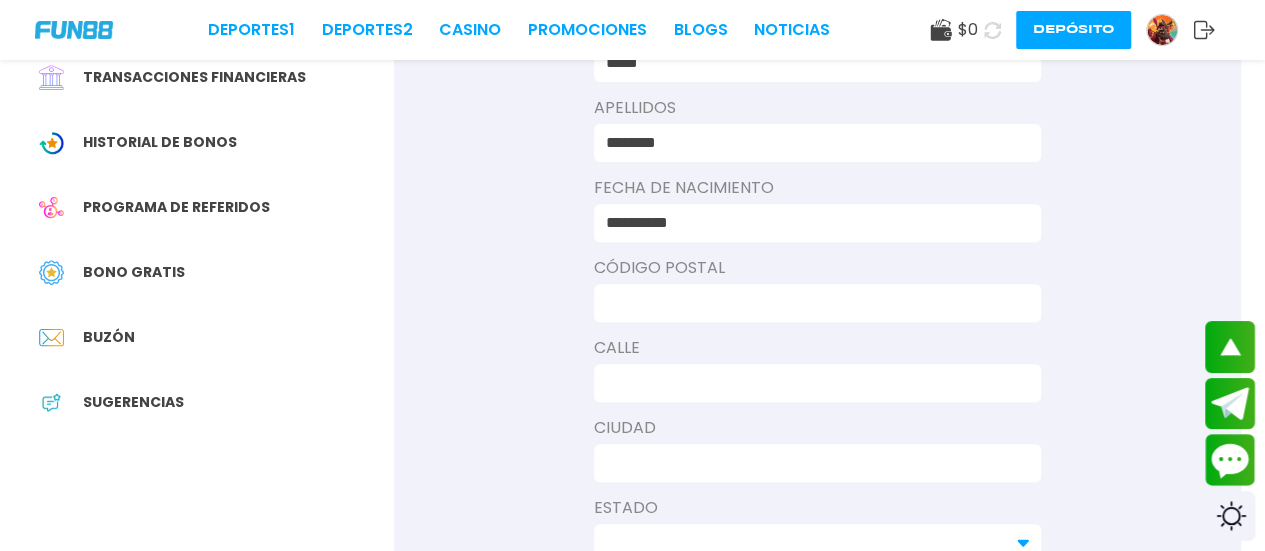 click at bounding box center [811, 303] 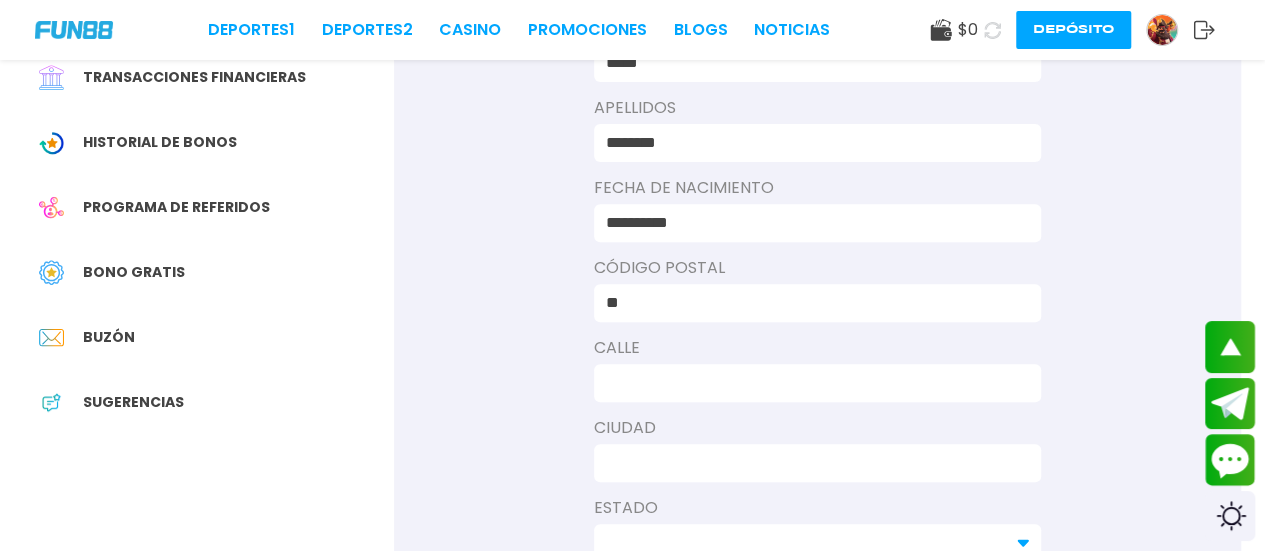 type on "*" 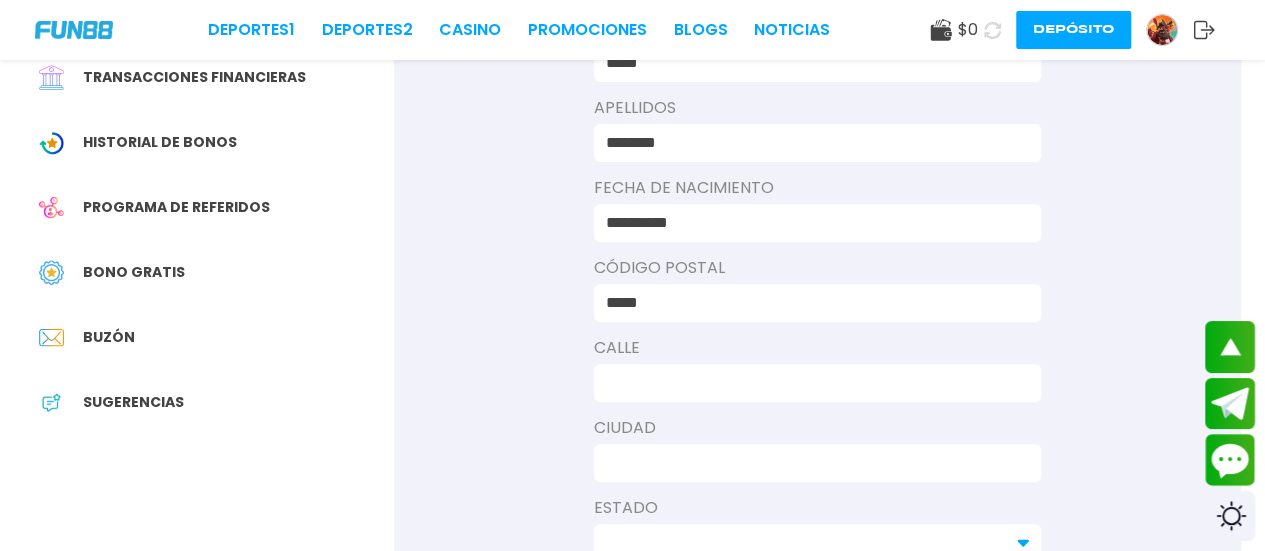 type on "*****" 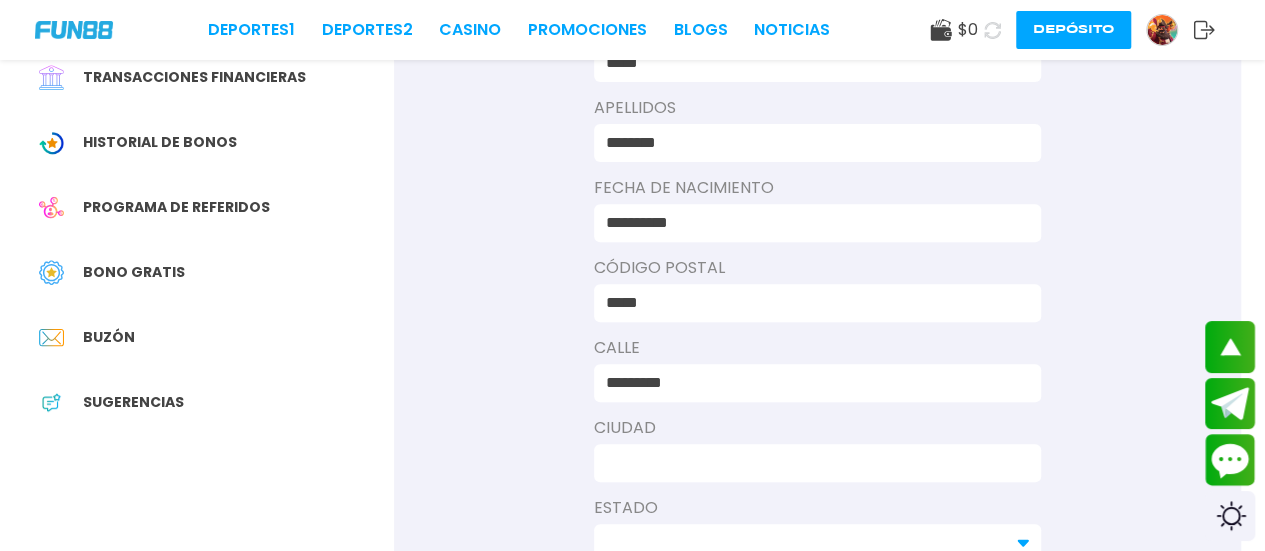 type on "*********" 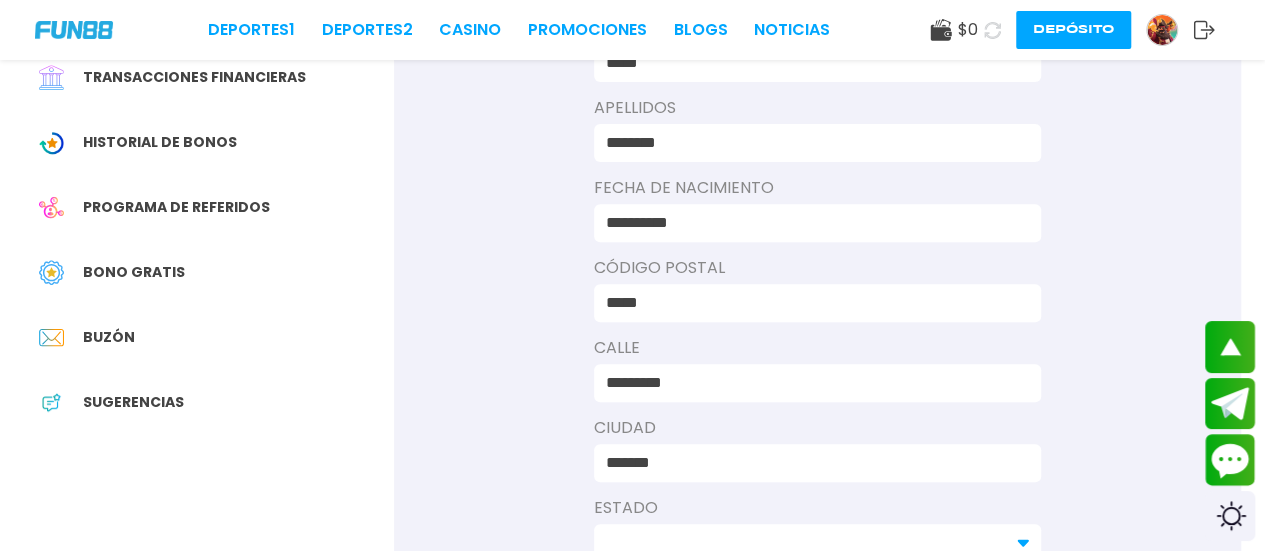 type on "*******" 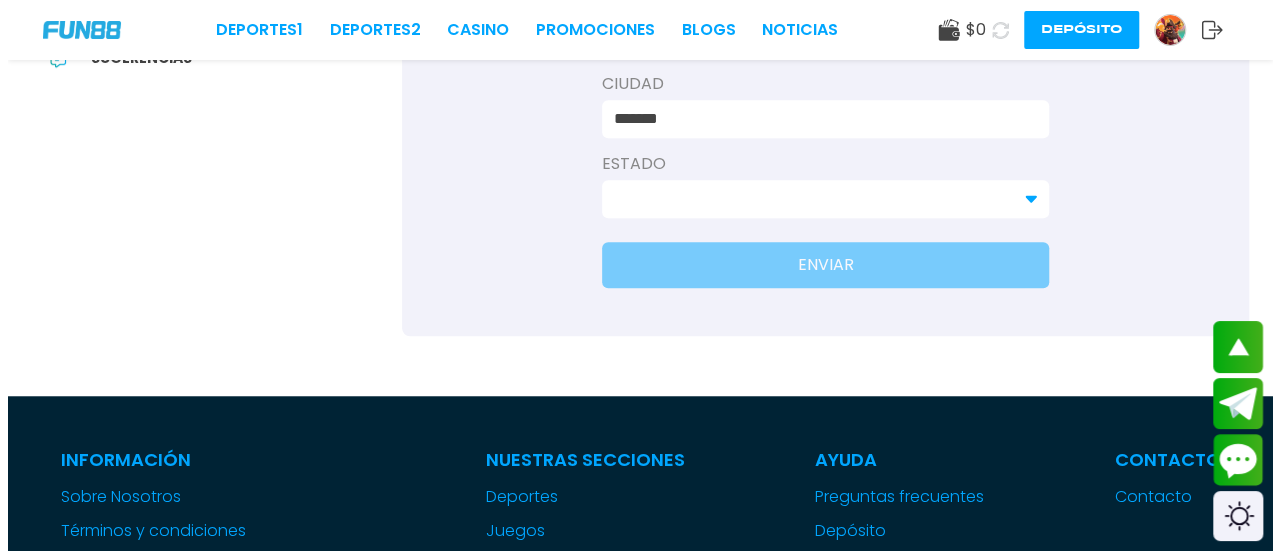 scroll, scrollTop: 604, scrollLeft: 0, axis: vertical 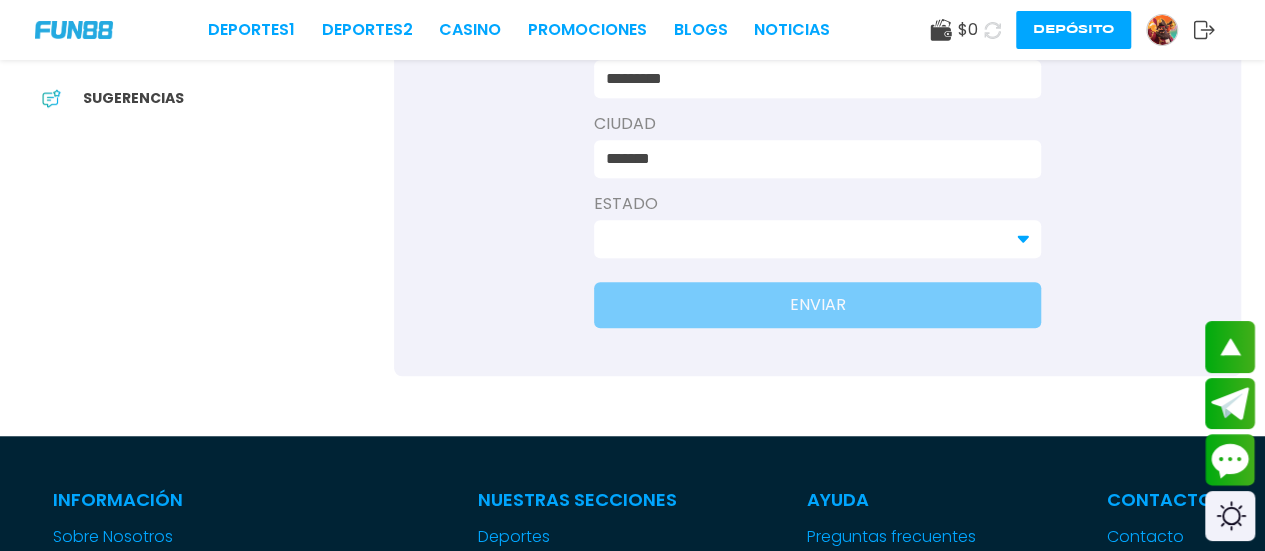 click at bounding box center [805, 239] 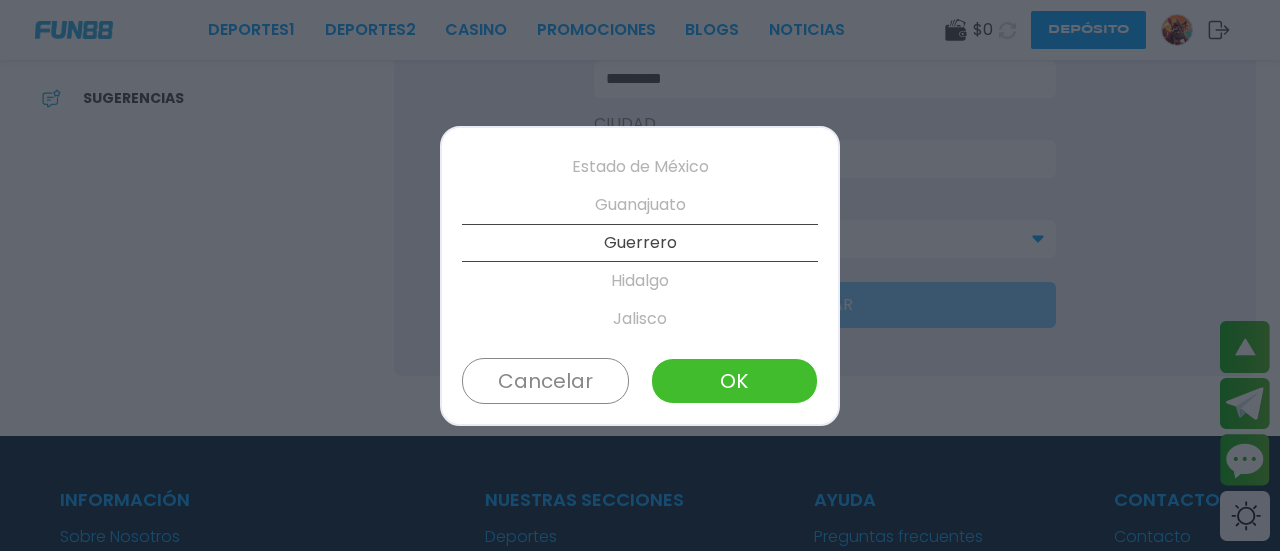 click on "Hidalgo" at bounding box center [640, 281] 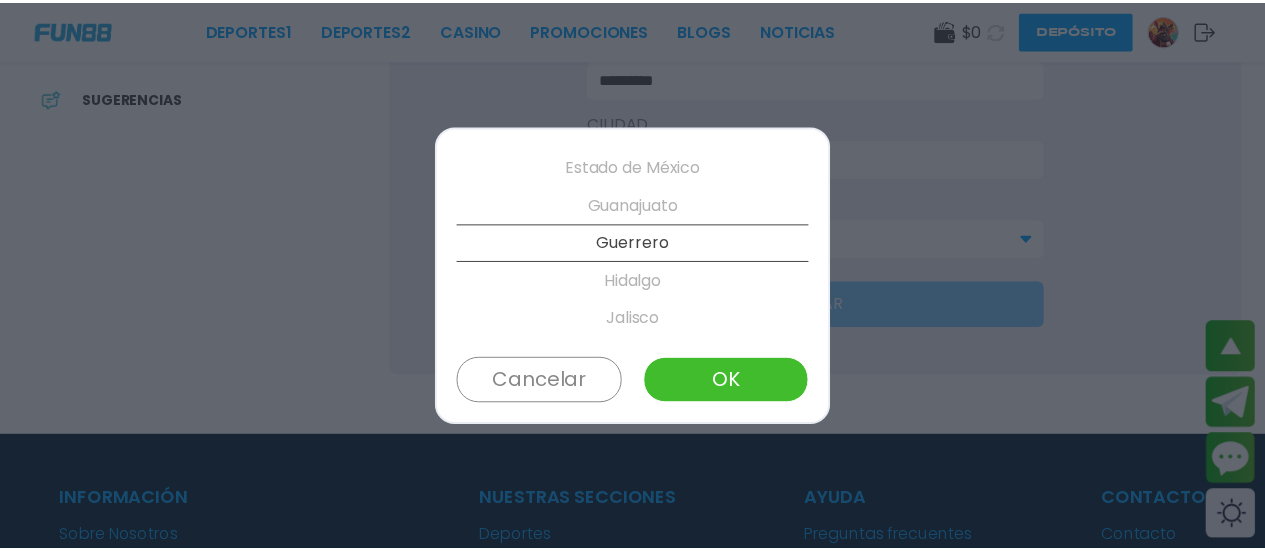 scroll, scrollTop: 494, scrollLeft: 0, axis: vertical 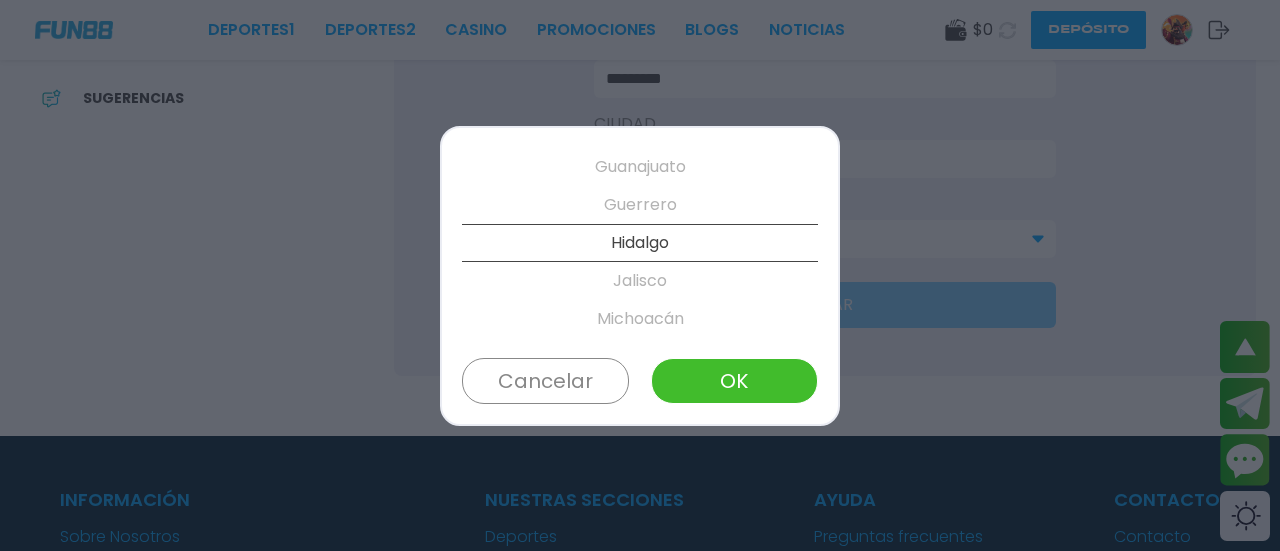 click on "OK" at bounding box center (734, 381) 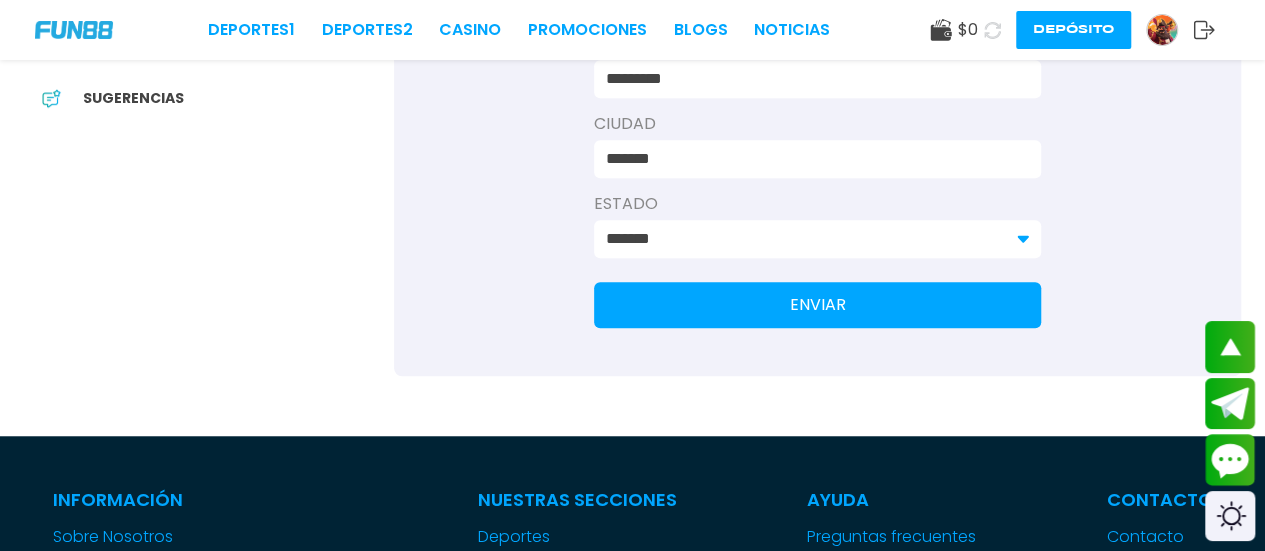 click on "ENVIAR" at bounding box center [817, 305] 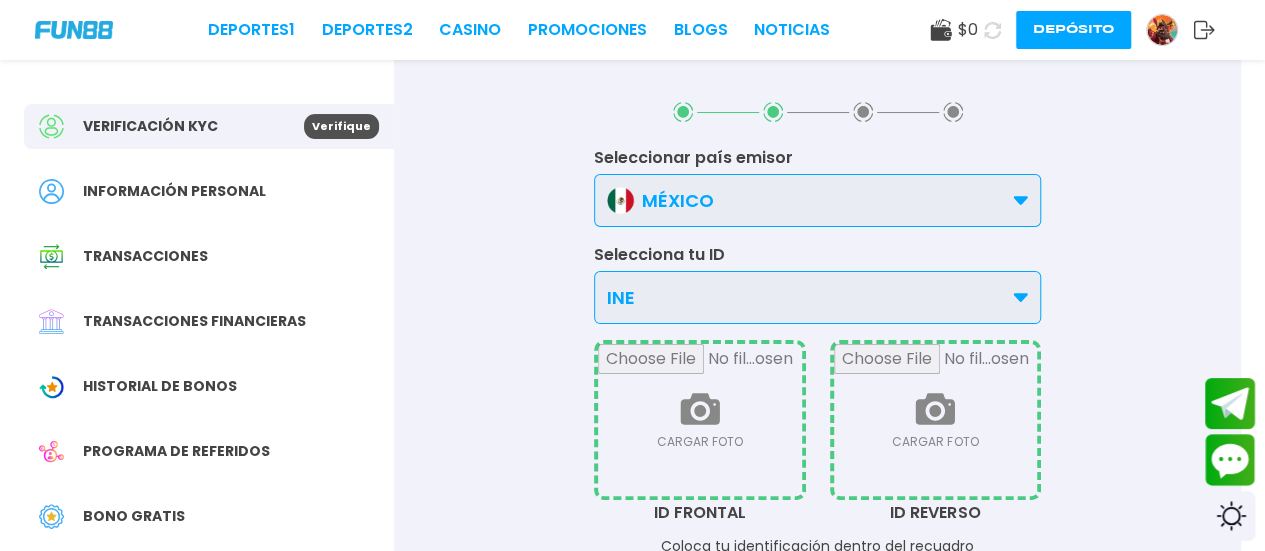 scroll, scrollTop: 100, scrollLeft: 0, axis: vertical 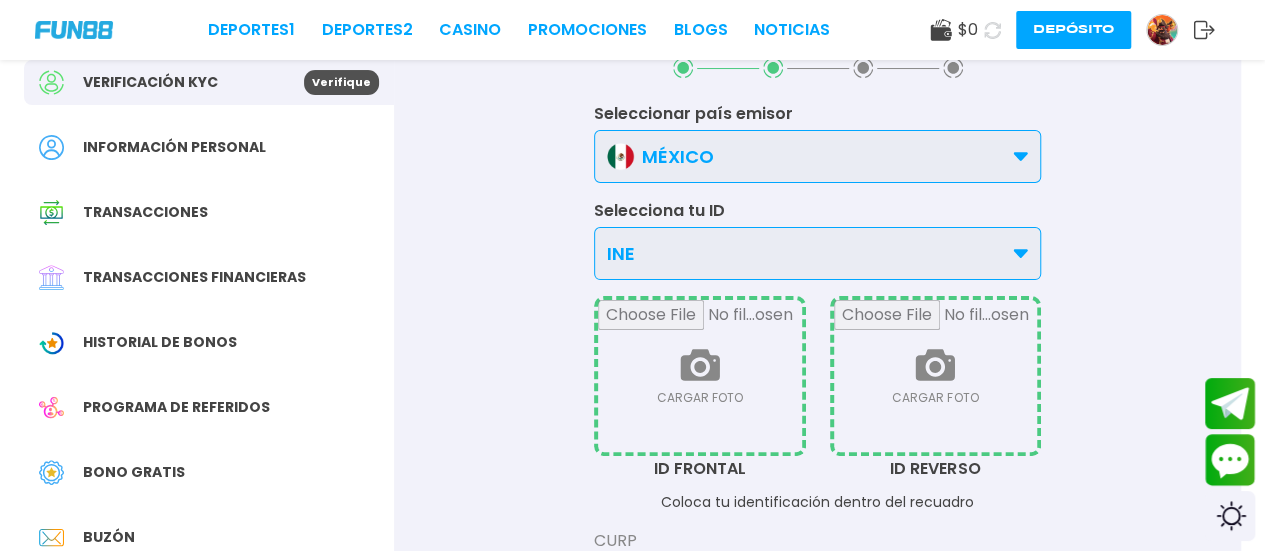 click on "INE" at bounding box center [817, 253] 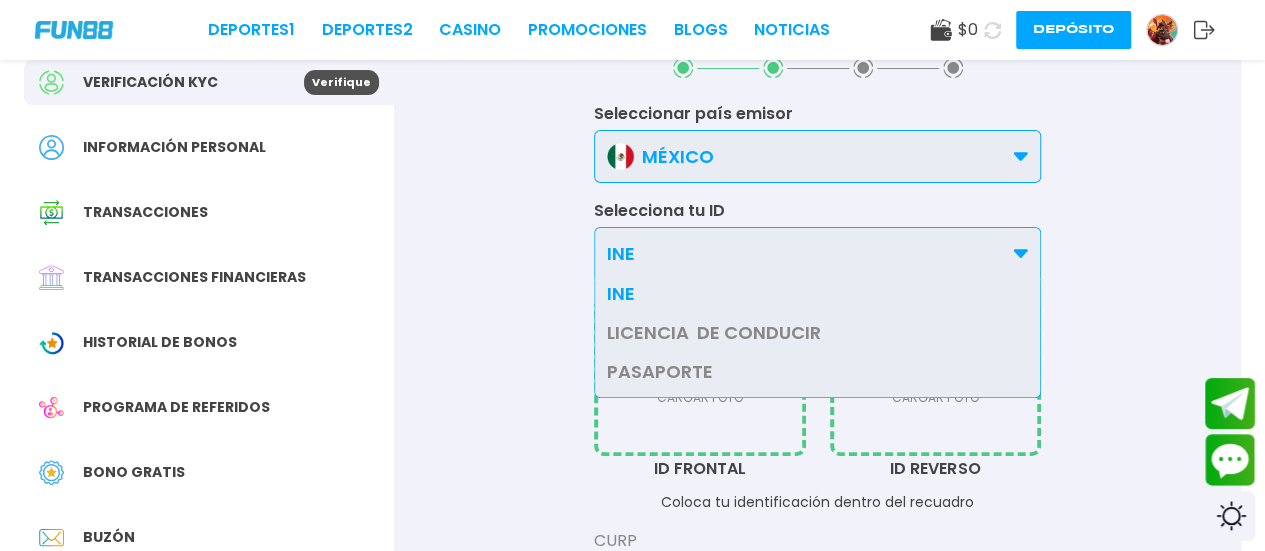 click on "LICENCIA  DE CONDUCIR" at bounding box center (714, 332) 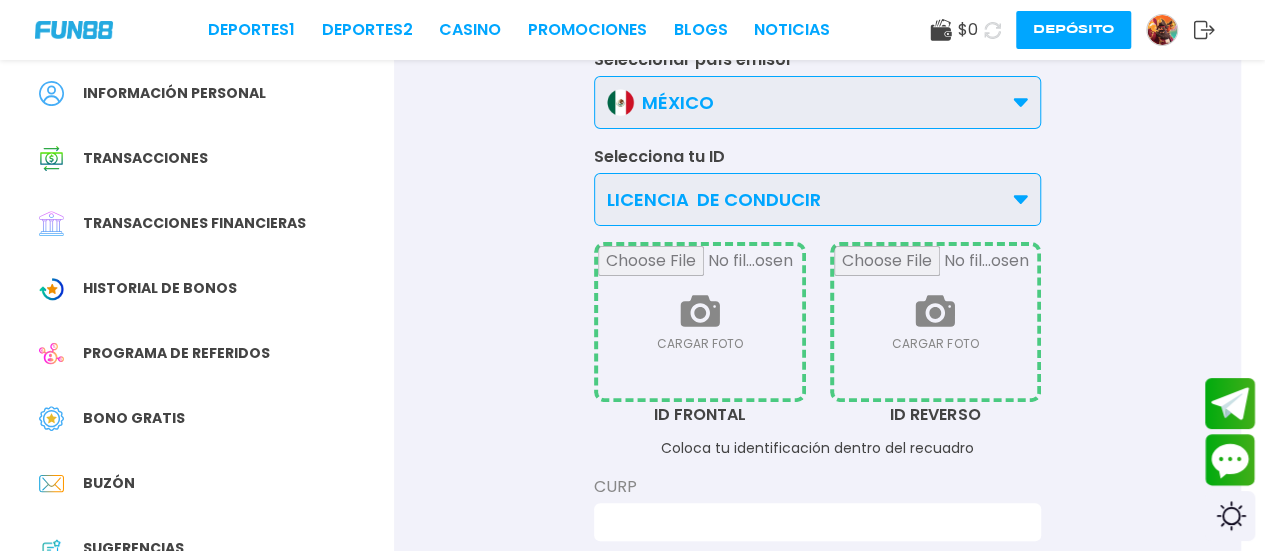 scroll, scrollTop: 200, scrollLeft: 0, axis: vertical 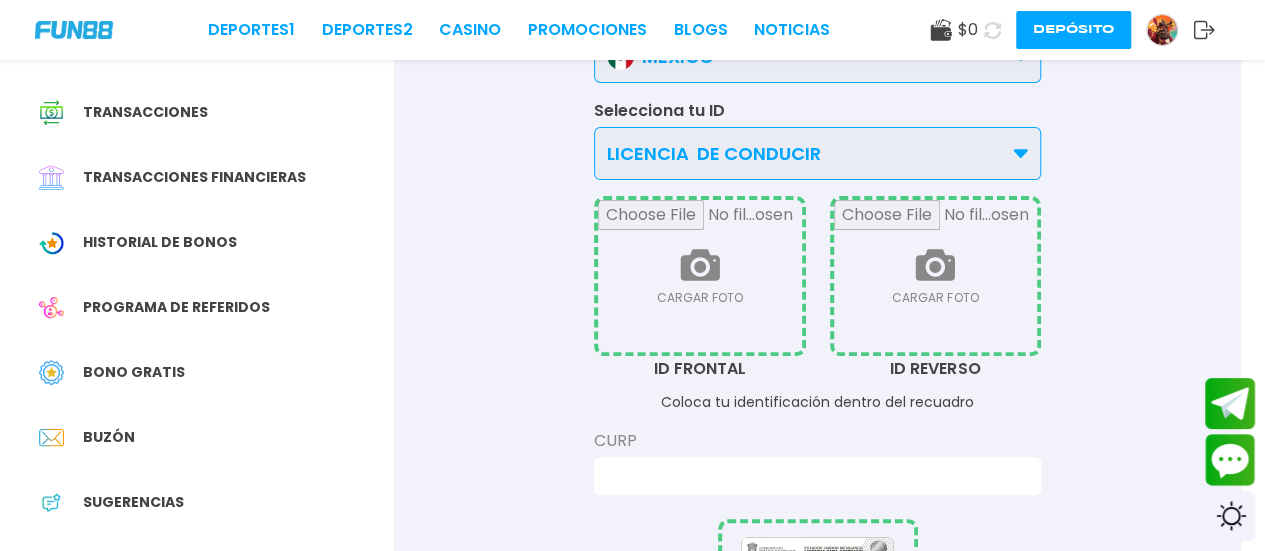 click at bounding box center (700, 276) 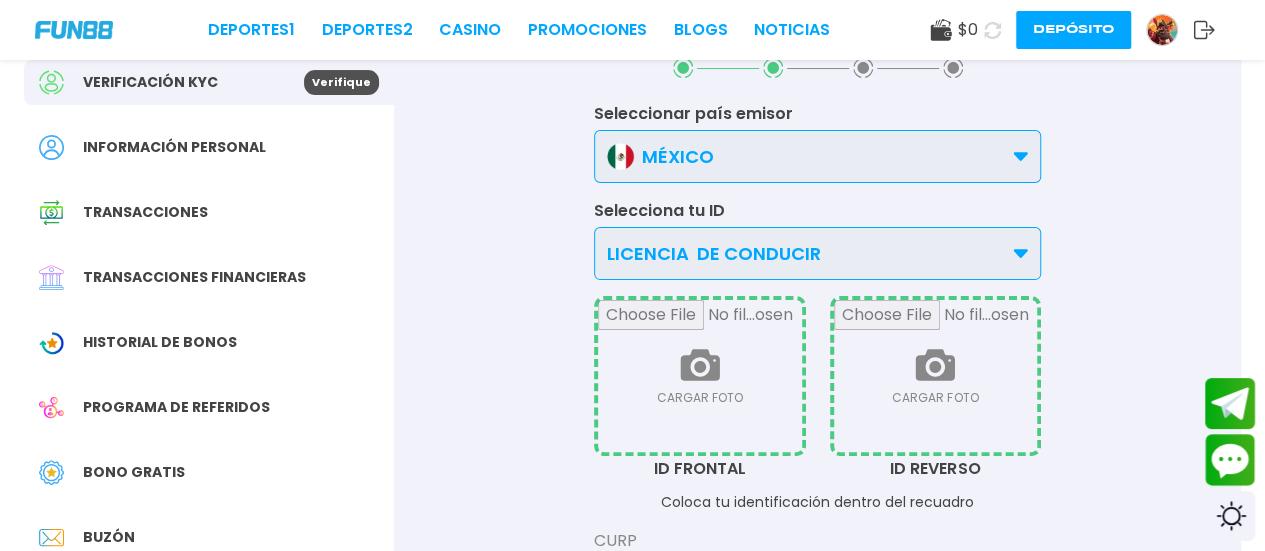 scroll, scrollTop: 200, scrollLeft: 0, axis: vertical 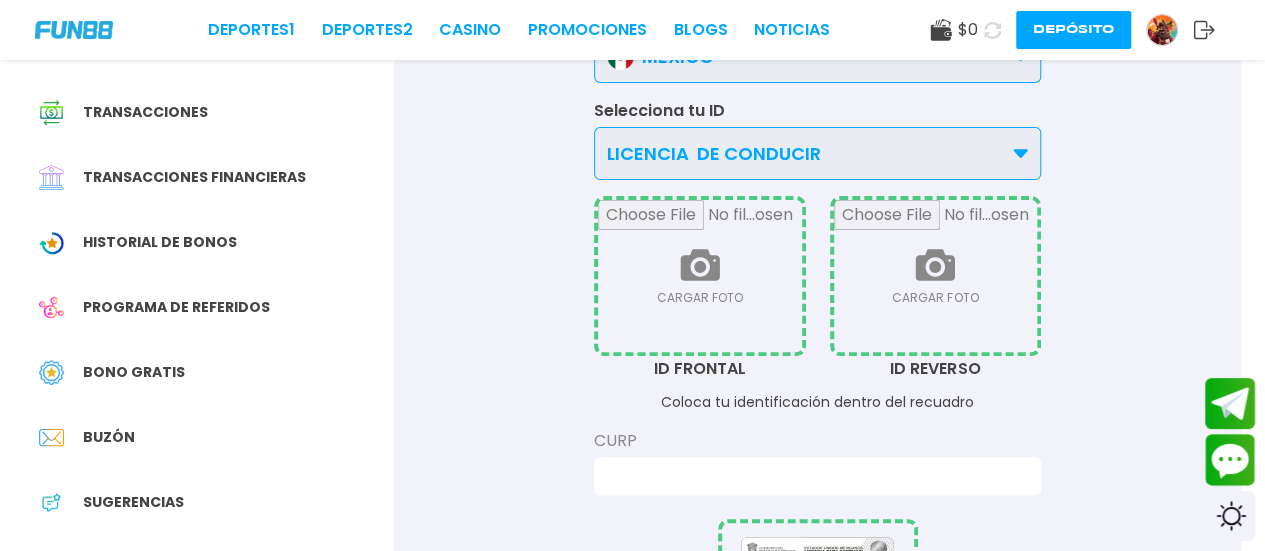 click at bounding box center [700, 276] 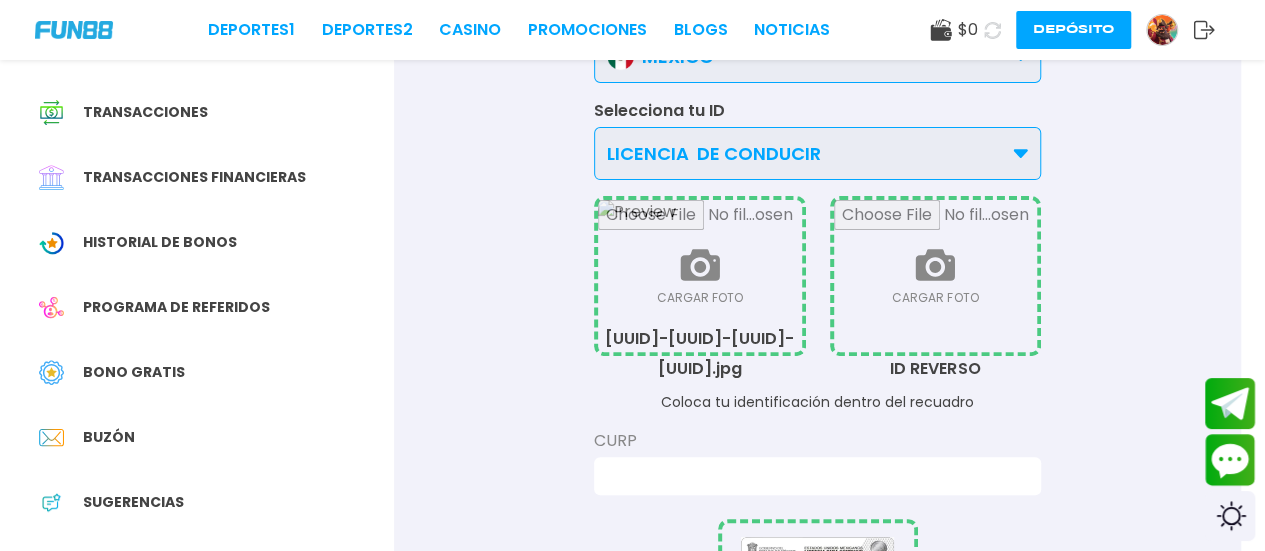 click at bounding box center (700, 276) 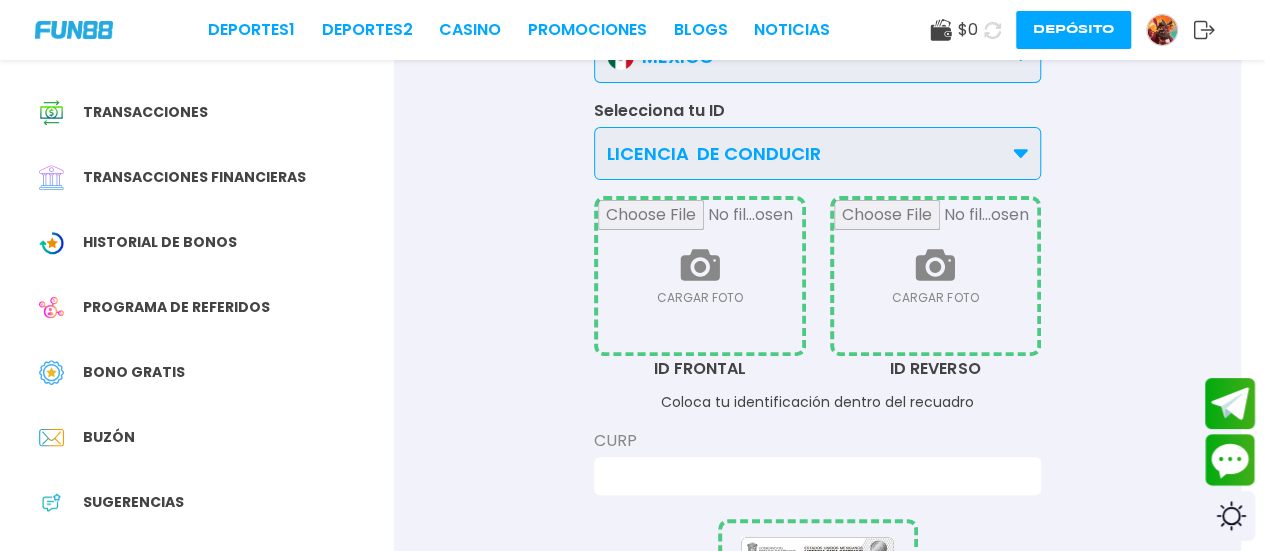 click at bounding box center (700, 276) 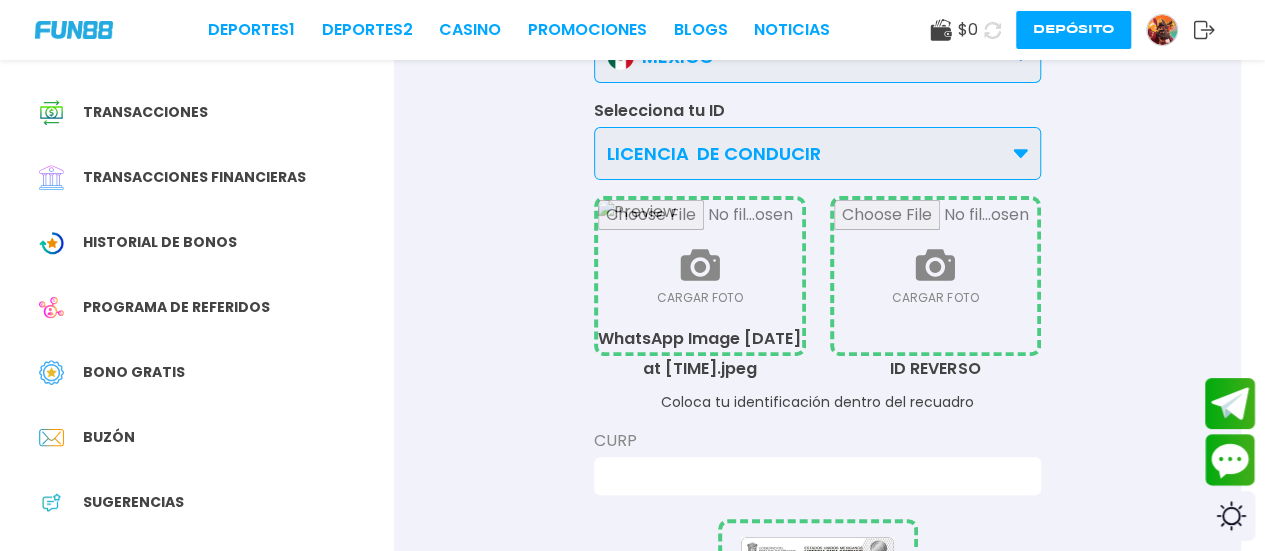 click at bounding box center [700, 276] 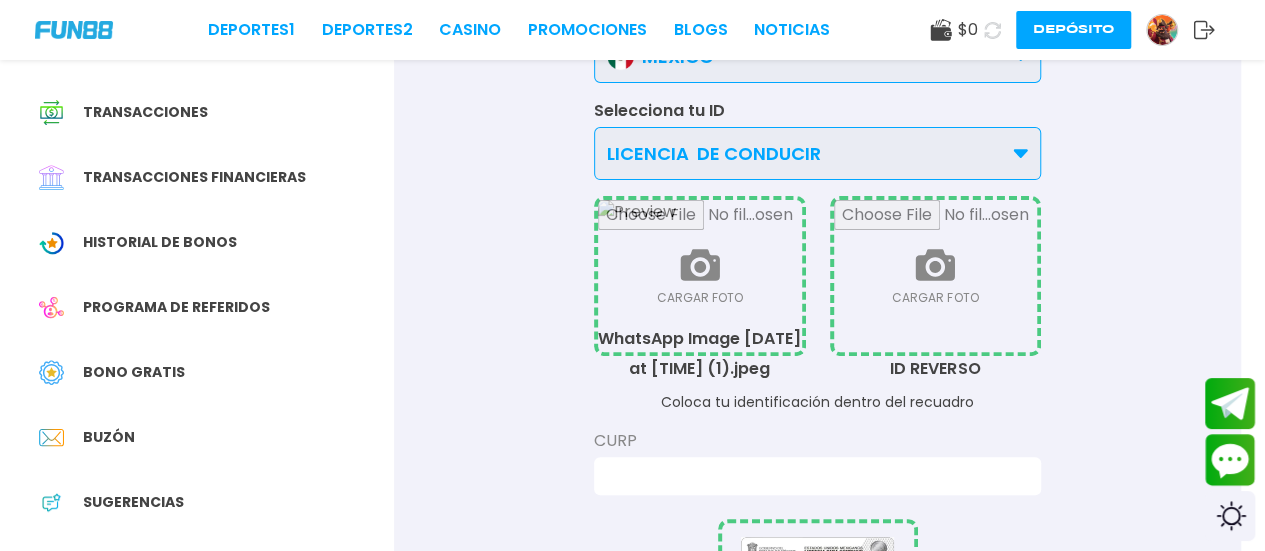 click at bounding box center [936, 276] 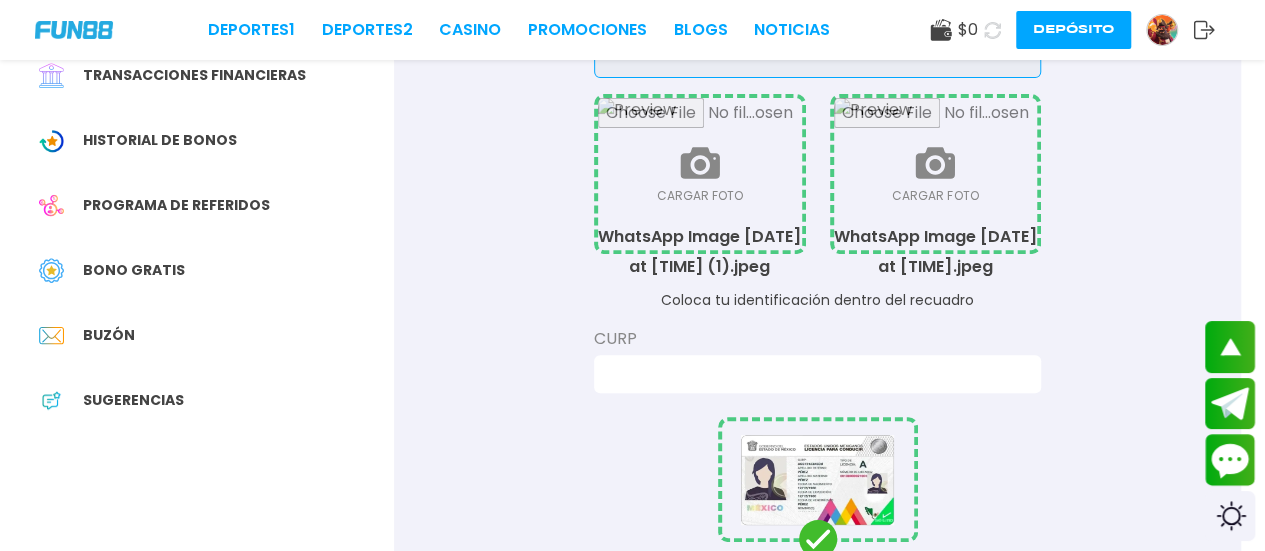 scroll, scrollTop: 300, scrollLeft: 0, axis: vertical 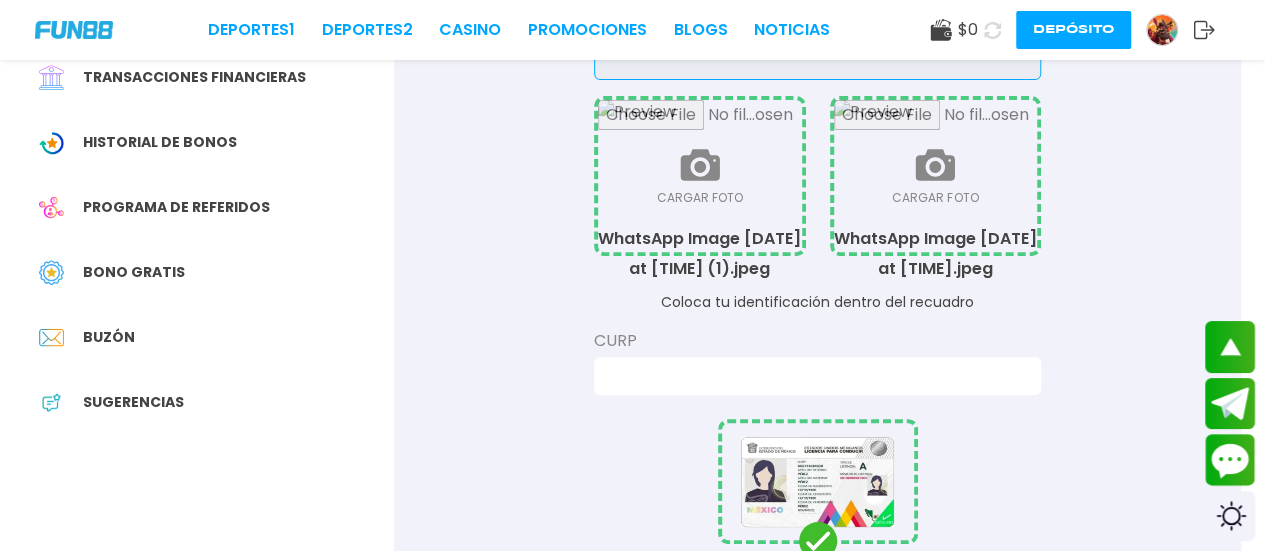 click at bounding box center (817, 376) 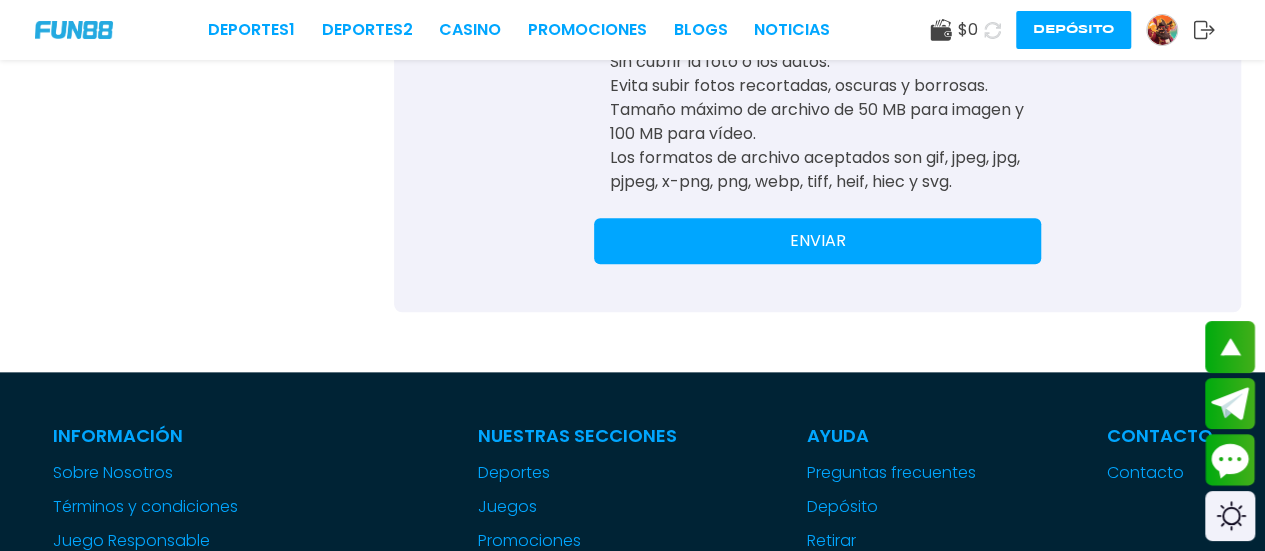 scroll, scrollTop: 1000, scrollLeft: 0, axis: vertical 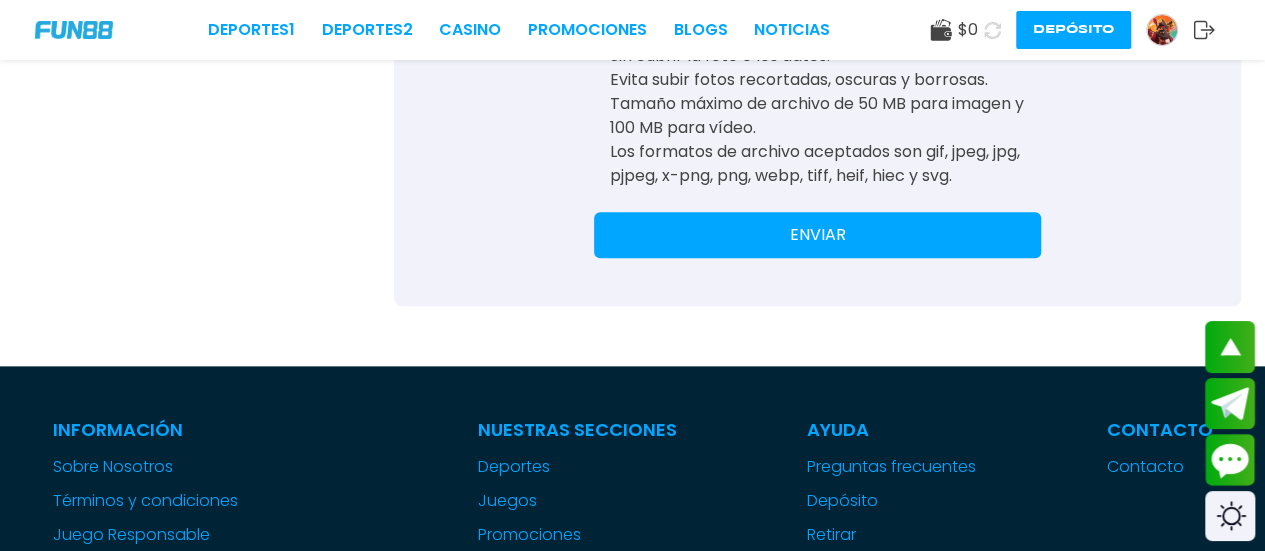 click on "ENVIAR" at bounding box center (817, 235) 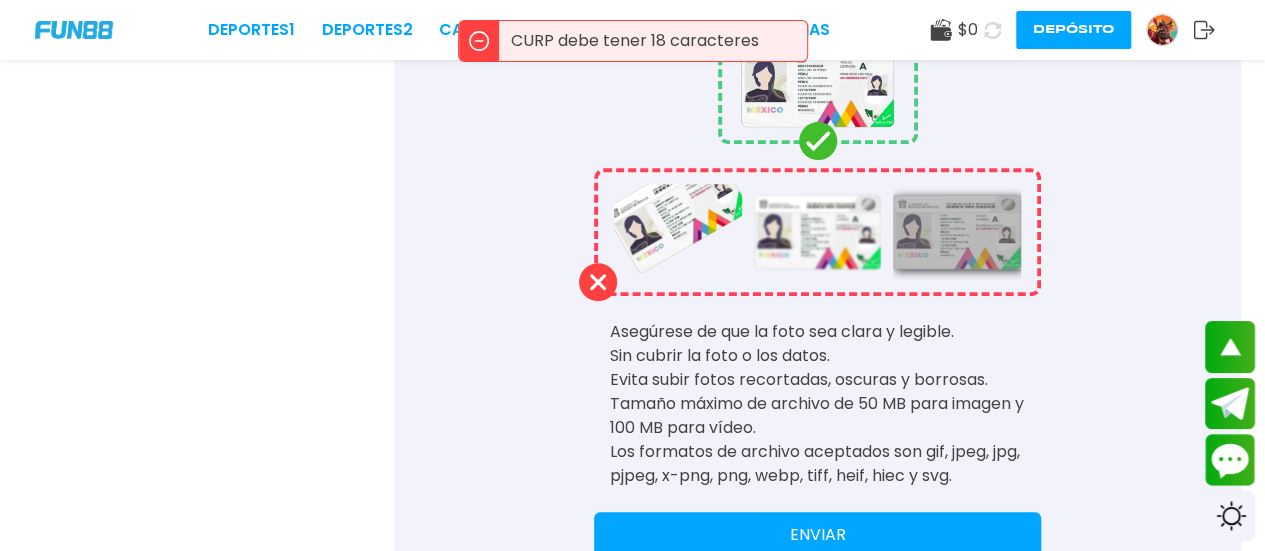 scroll, scrollTop: 400, scrollLeft: 0, axis: vertical 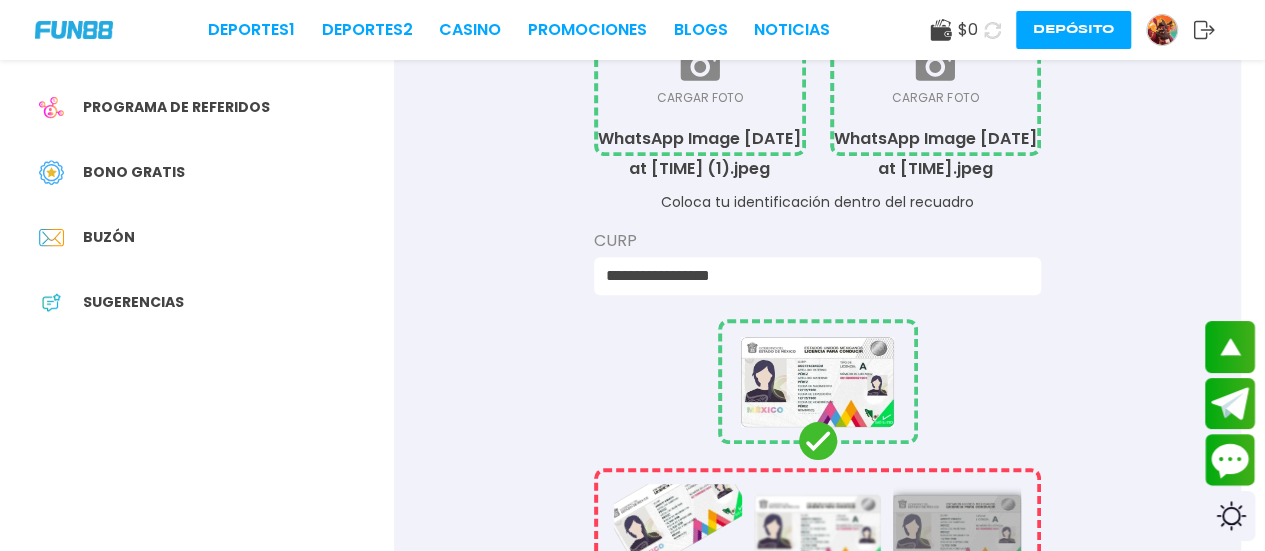 click on "**********" at bounding box center (811, 276) 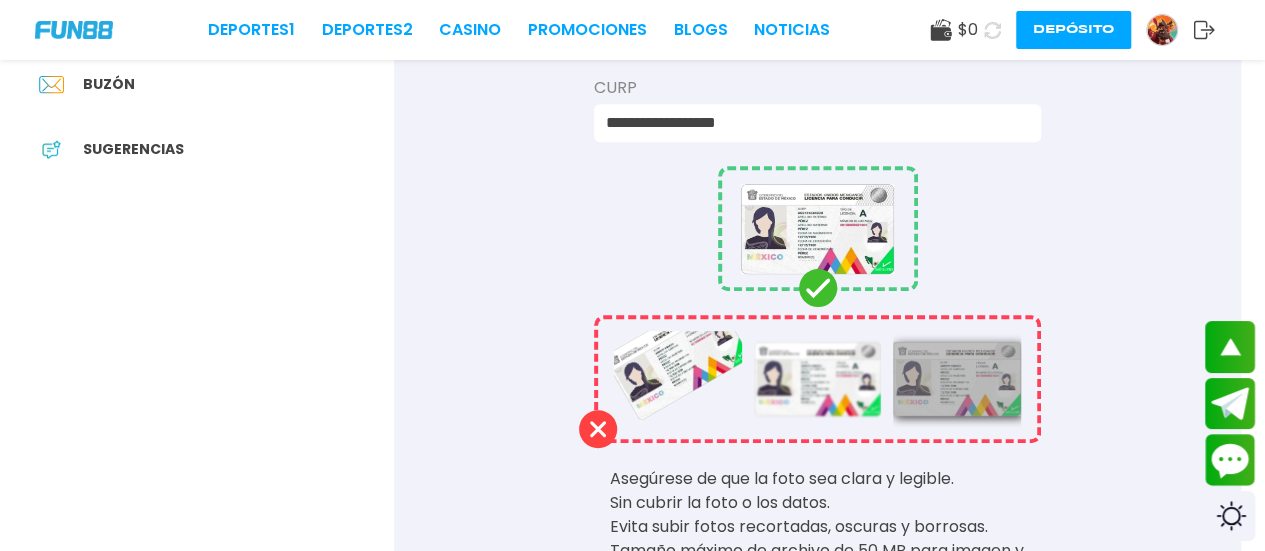 scroll, scrollTop: 700, scrollLeft: 0, axis: vertical 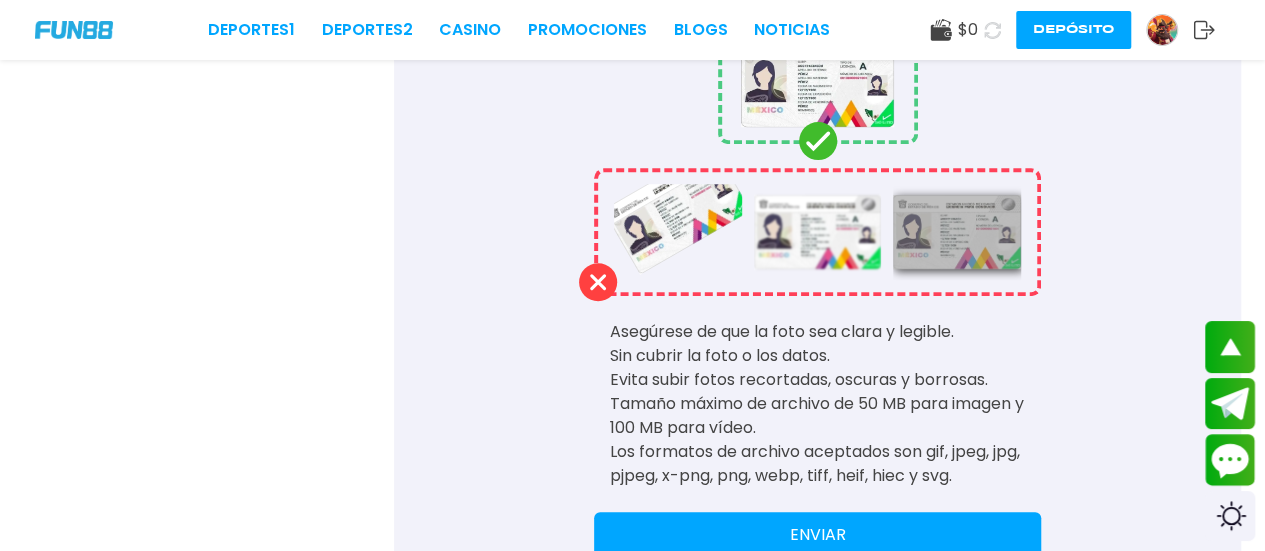 type on "**********" 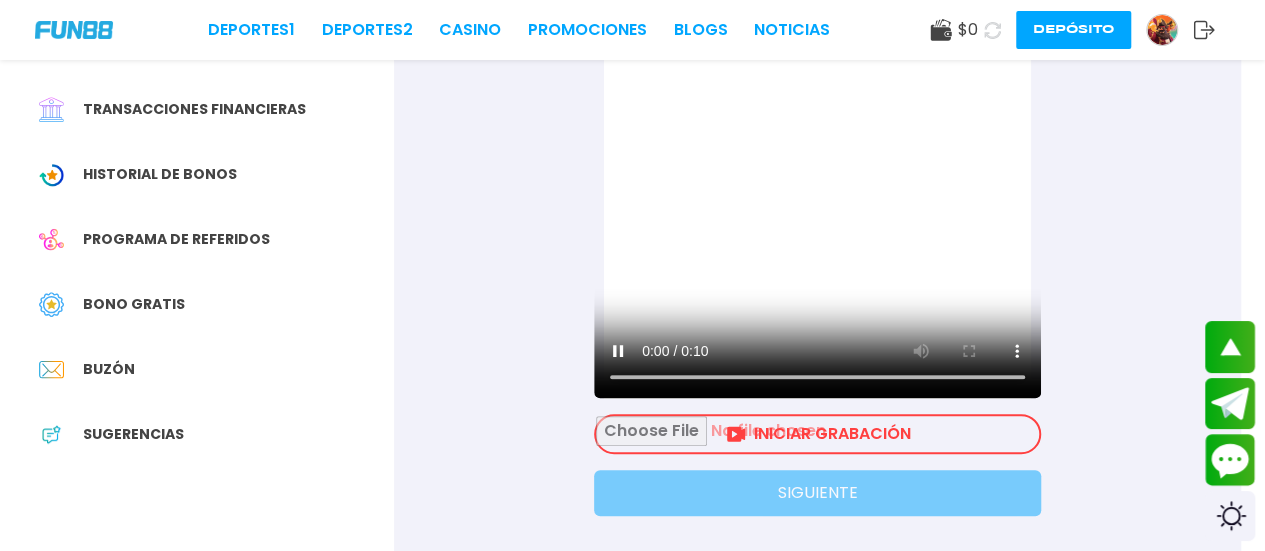 scroll, scrollTop: 300, scrollLeft: 0, axis: vertical 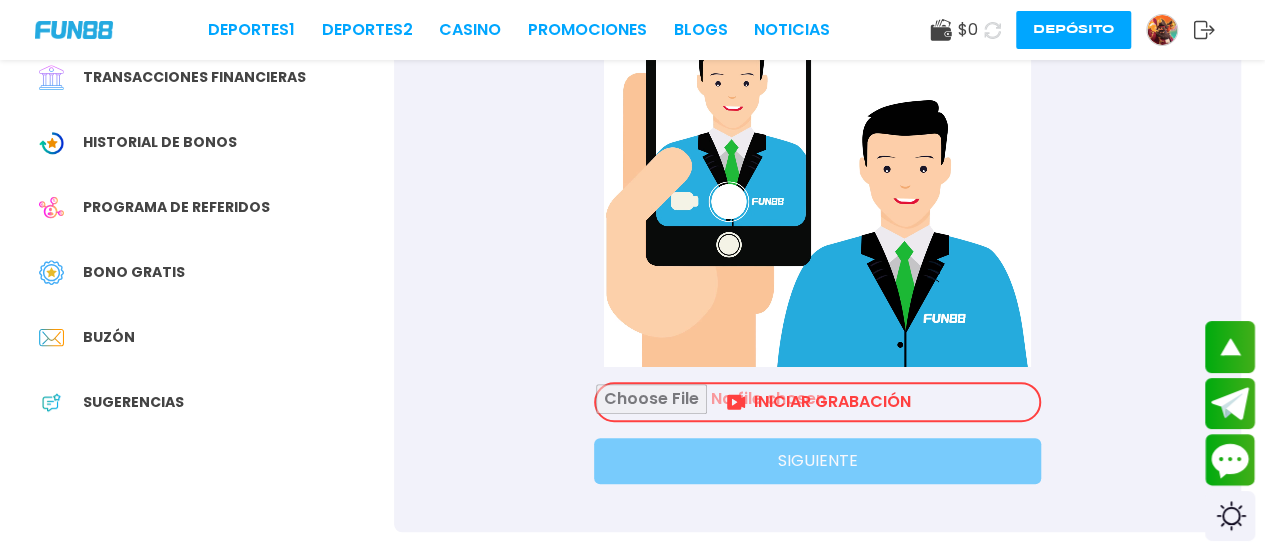 click at bounding box center [817, 402] 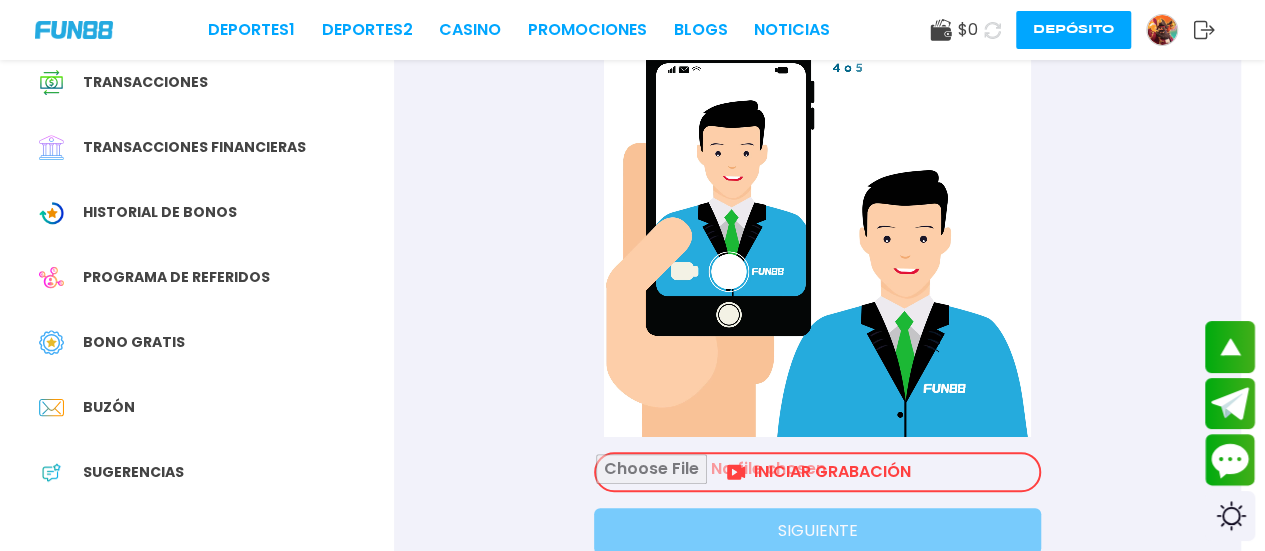 scroll, scrollTop: 200, scrollLeft: 0, axis: vertical 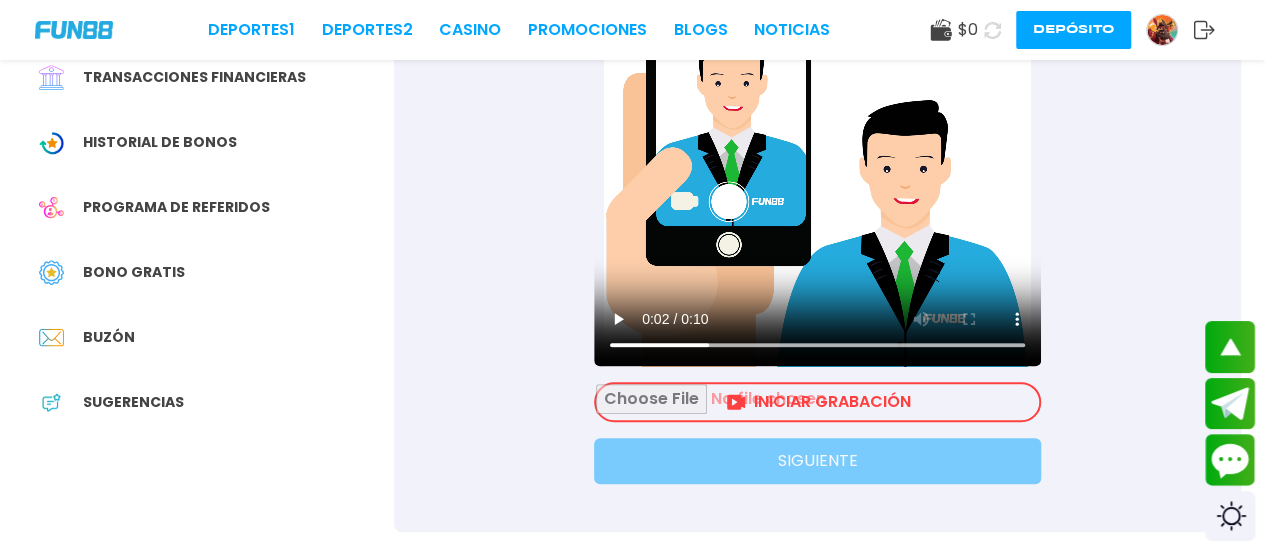 click on "Su navegador no soporta la etiqueta de vídeo." at bounding box center [817, 153] 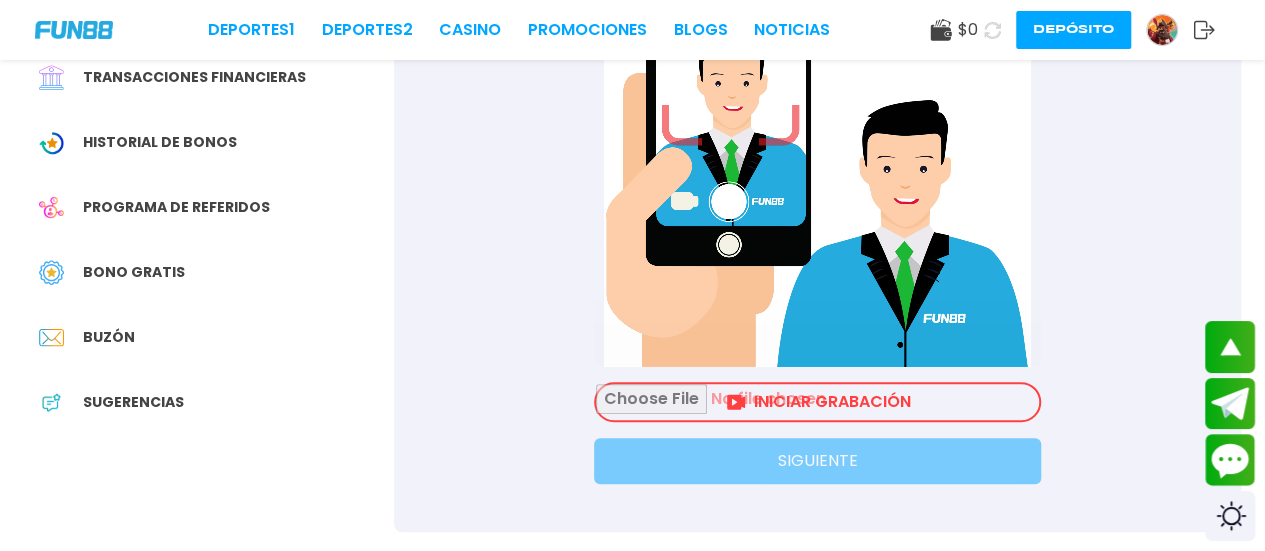 click at bounding box center [817, 402] 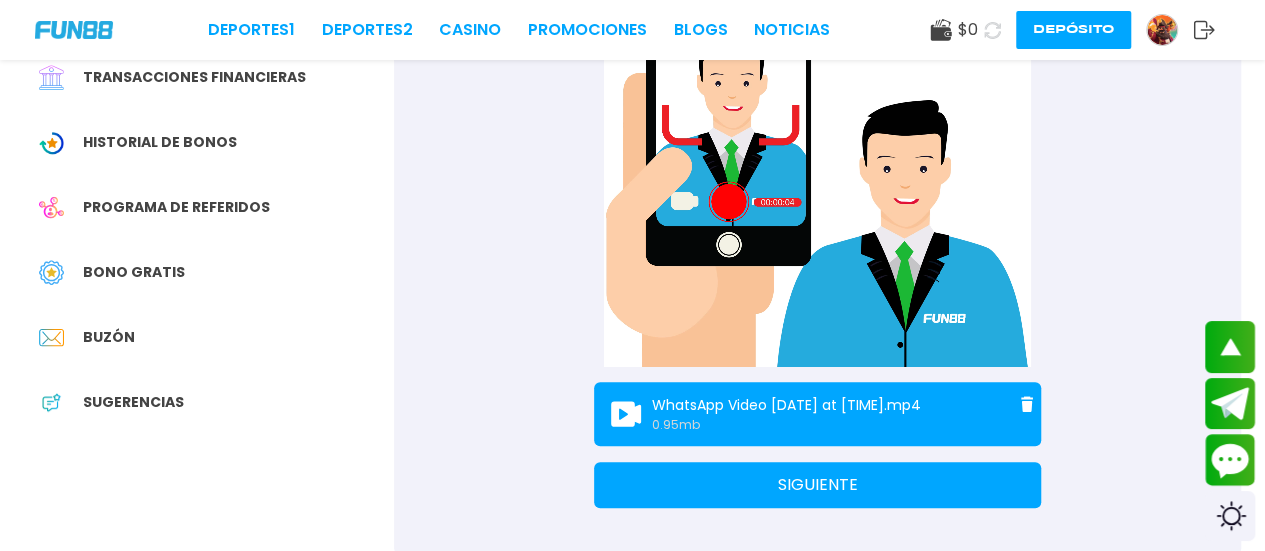 click on "SIGUIENTE" at bounding box center [817, 485] 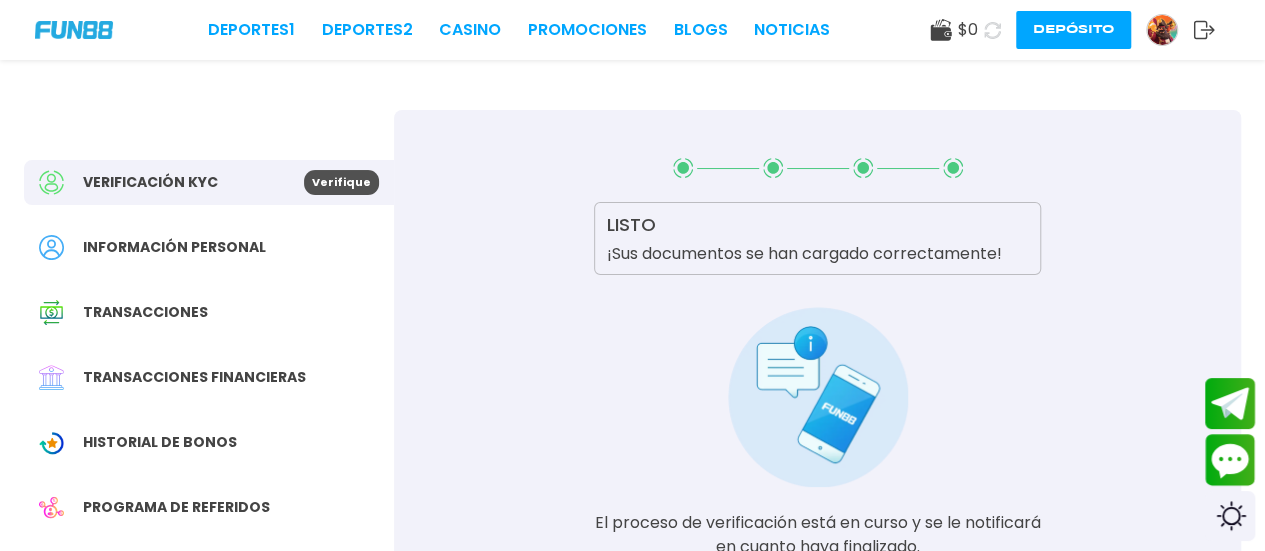 scroll, scrollTop: 200, scrollLeft: 0, axis: vertical 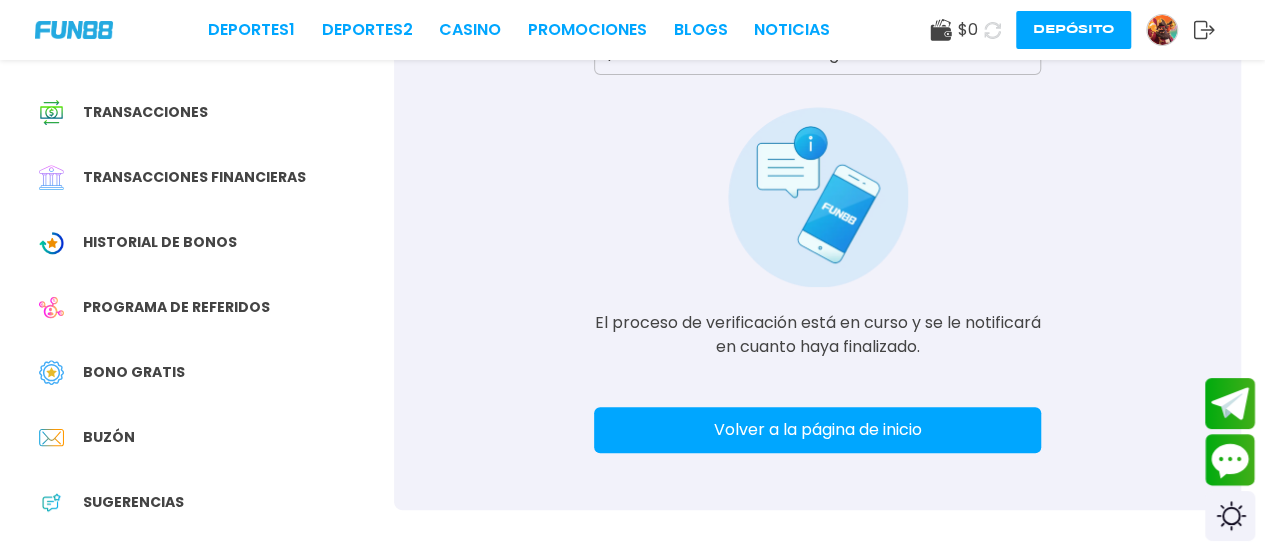 click on "Volver a la página de inicio" at bounding box center [817, 430] 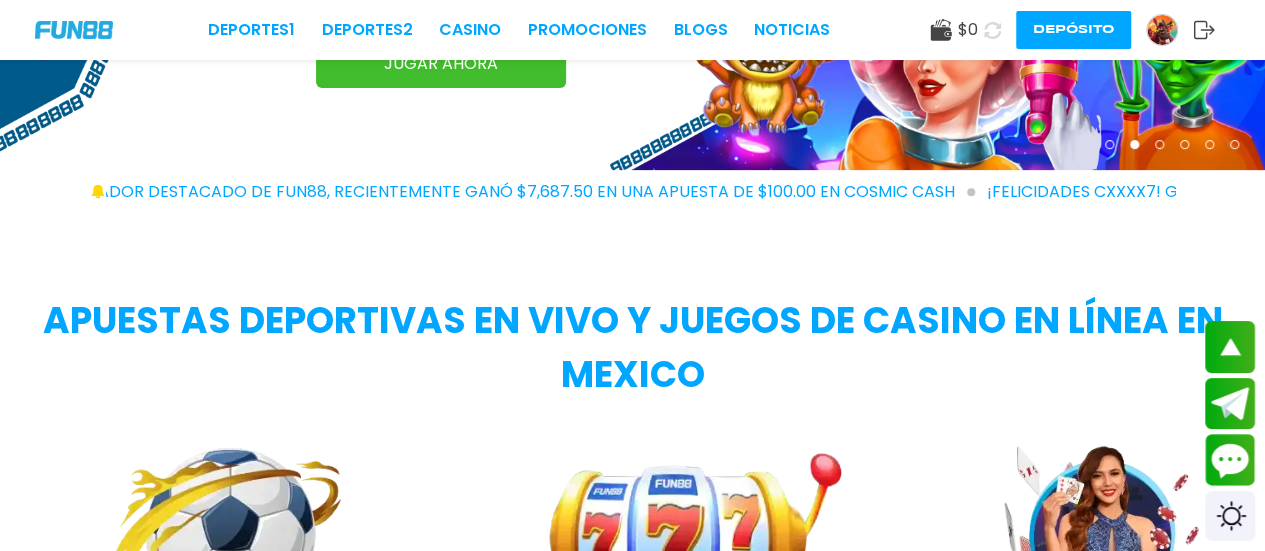 scroll, scrollTop: 0, scrollLeft: 0, axis: both 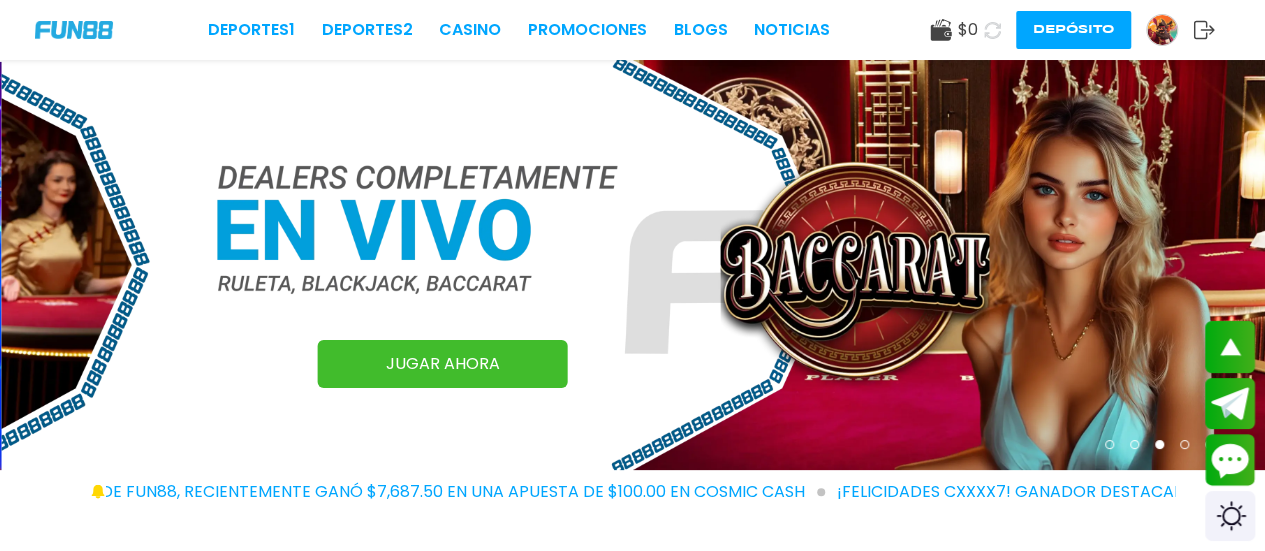 click on "$ 0" at bounding box center (968, 30) 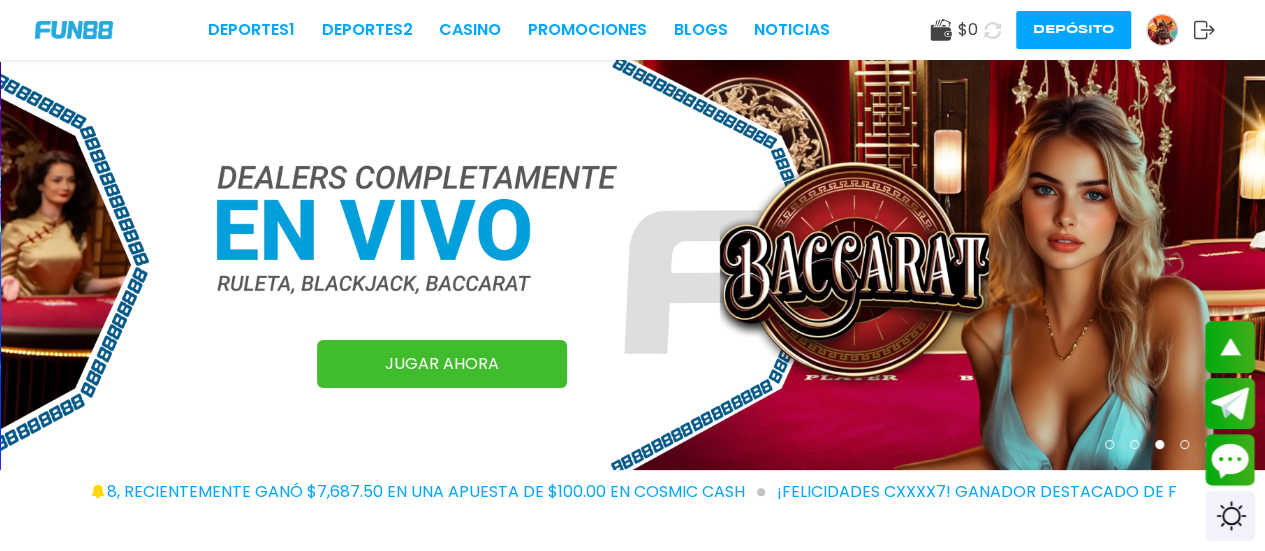 click 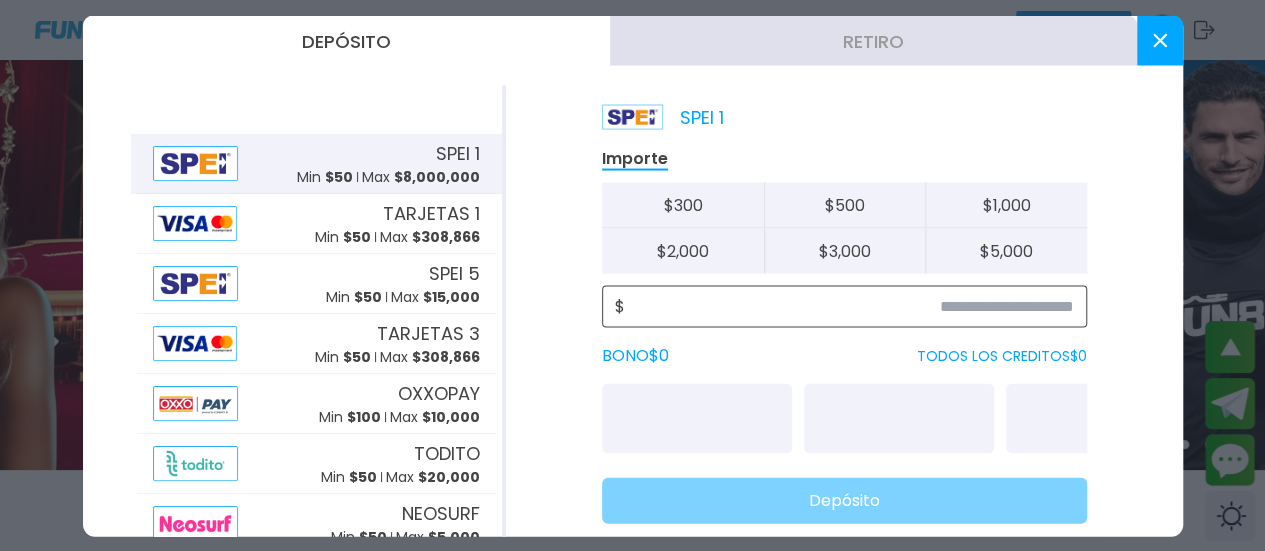 scroll, scrollTop: 82, scrollLeft: 0, axis: vertical 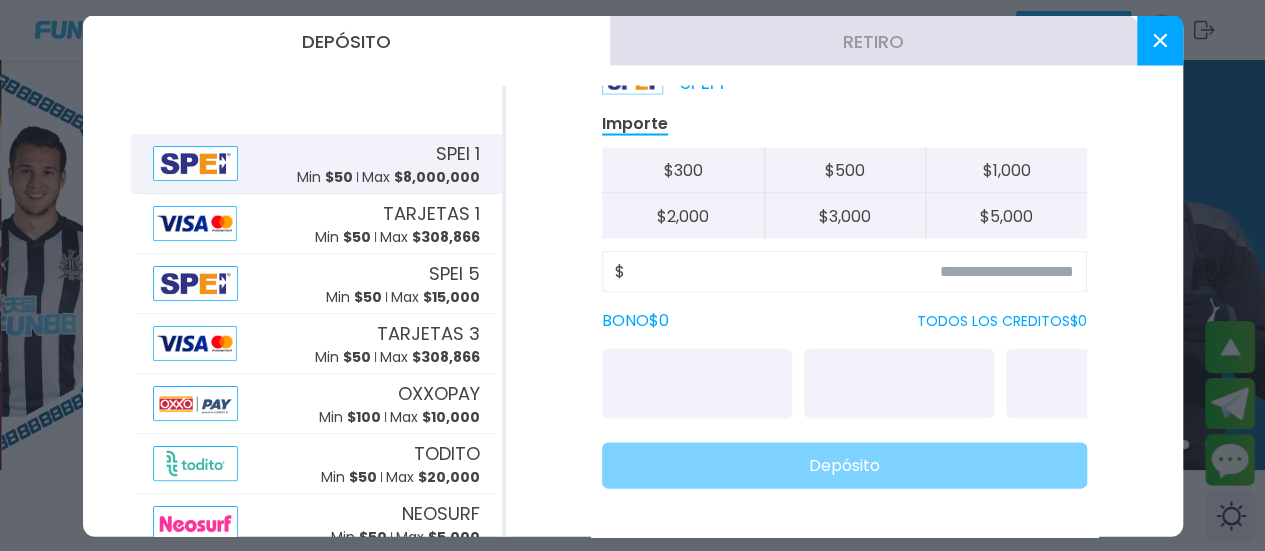click at bounding box center (697, 383) 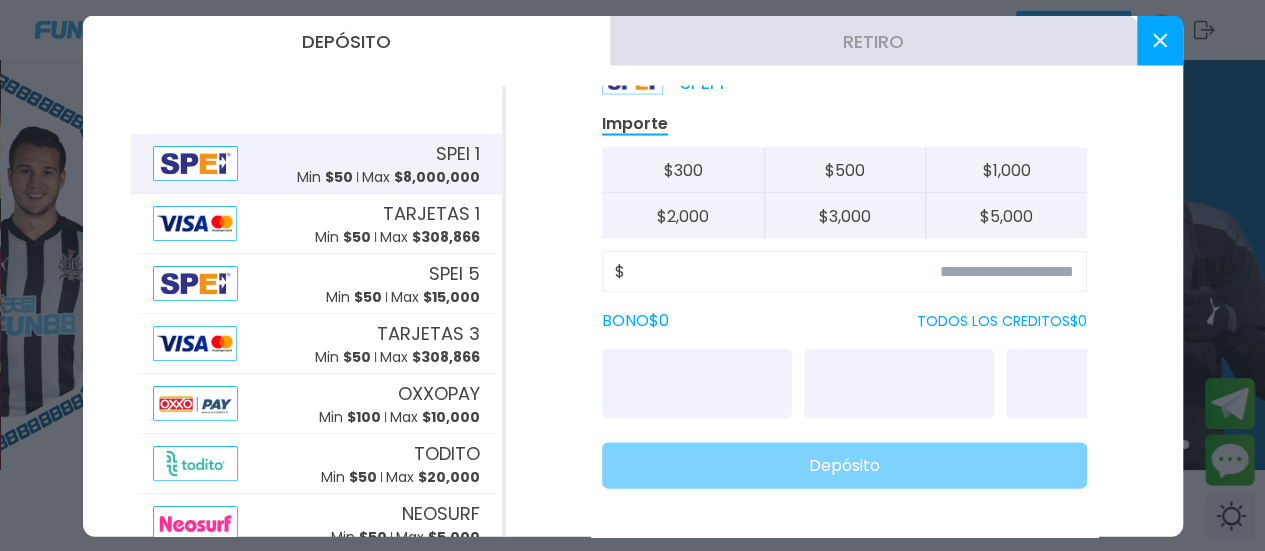 scroll, scrollTop: 400, scrollLeft: 0, axis: vertical 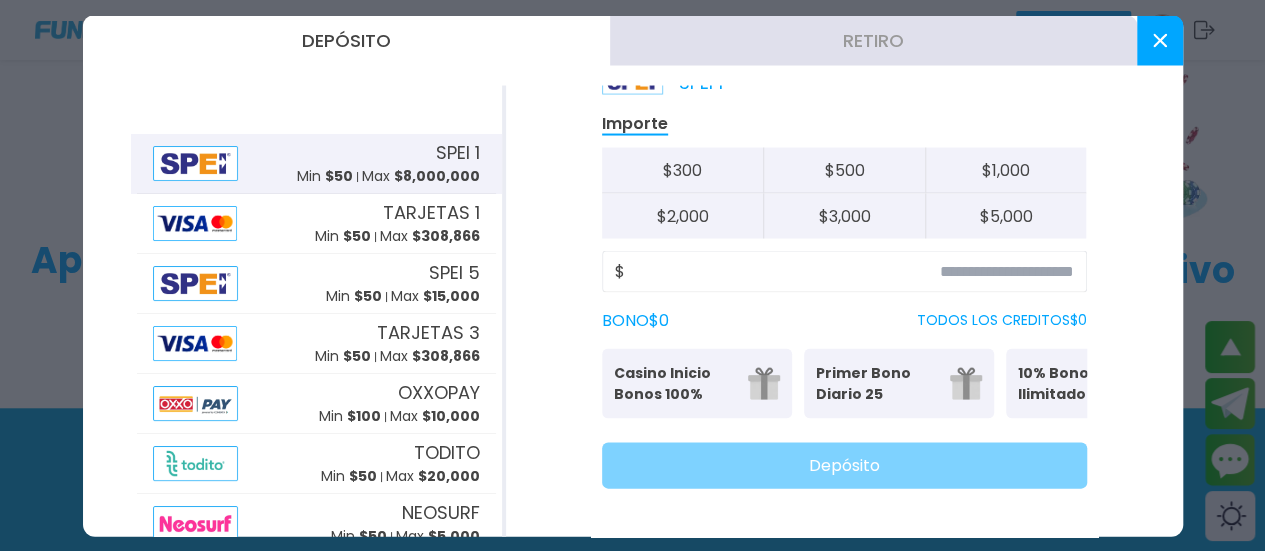 click at bounding box center (1160, 40) 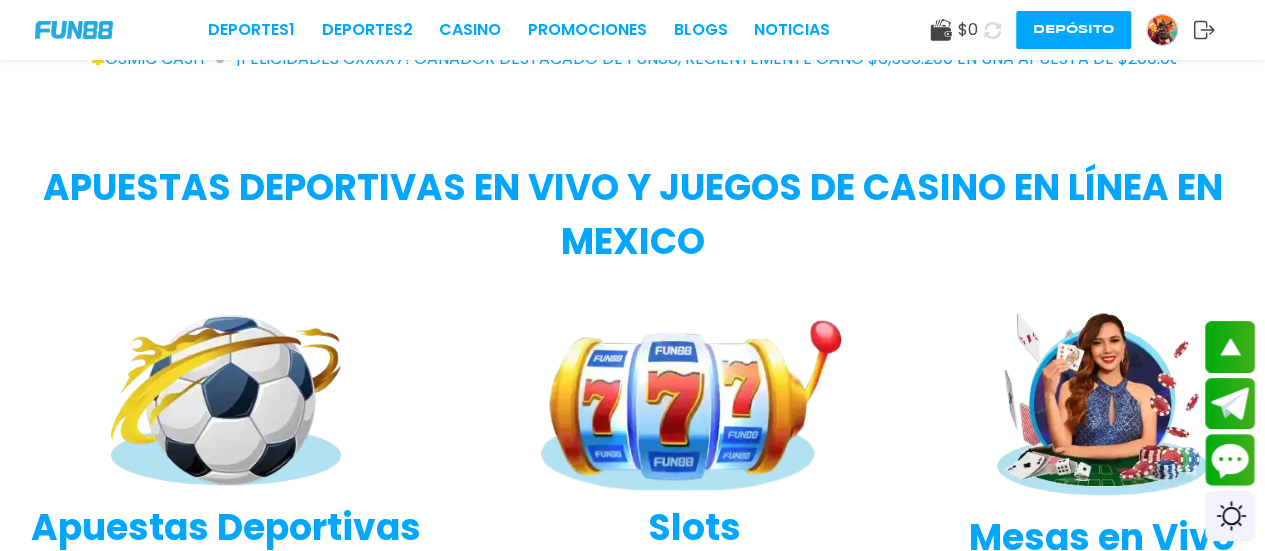 scroll, scrollTop: 400, scrollLeft: 0, axis: vertical 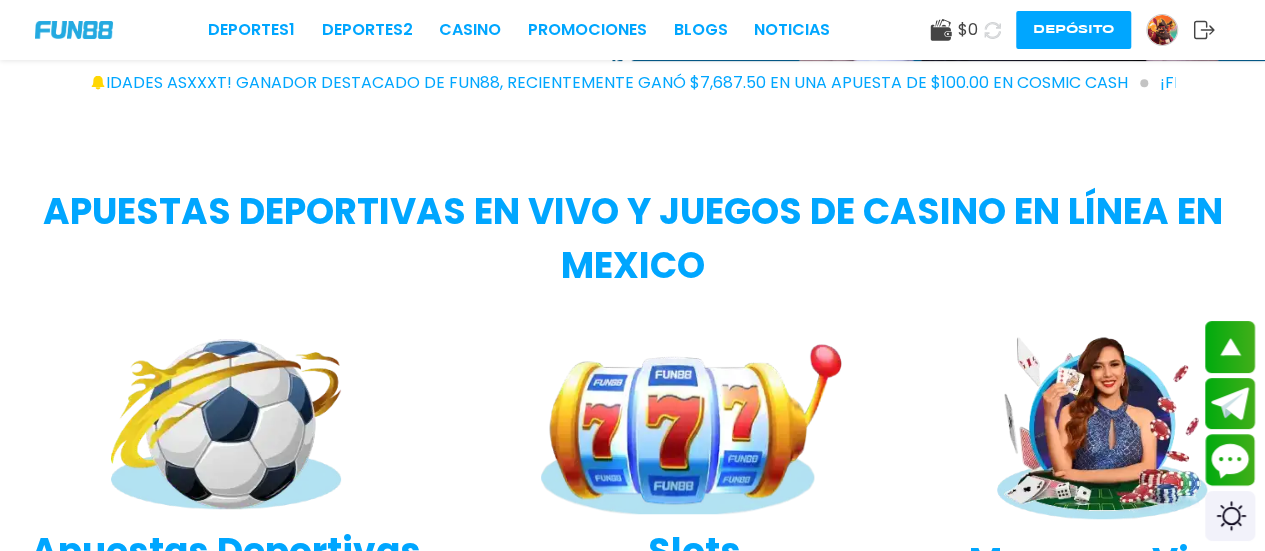 click at bounding box center [1162, 30] 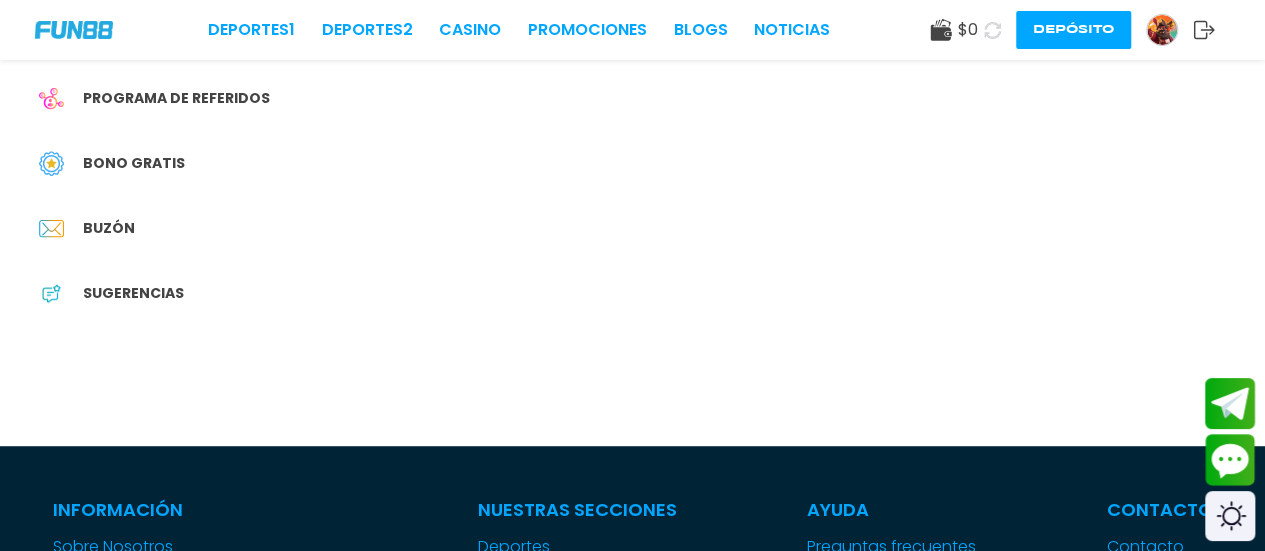 scroll, scrollTop: 0, scrollLeft: 0, axis: both 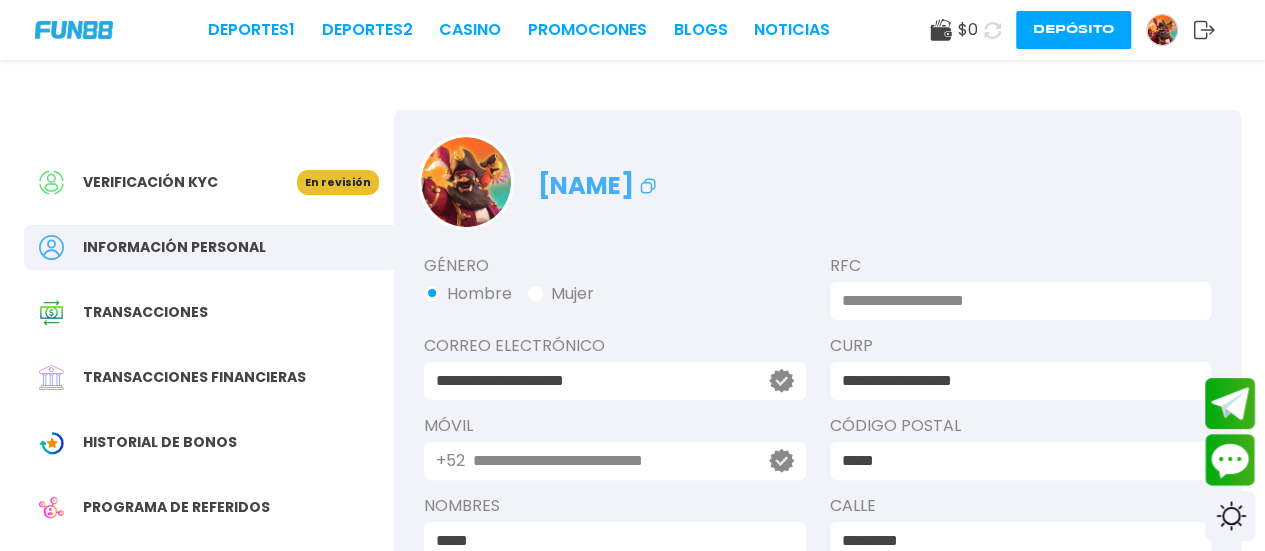 click 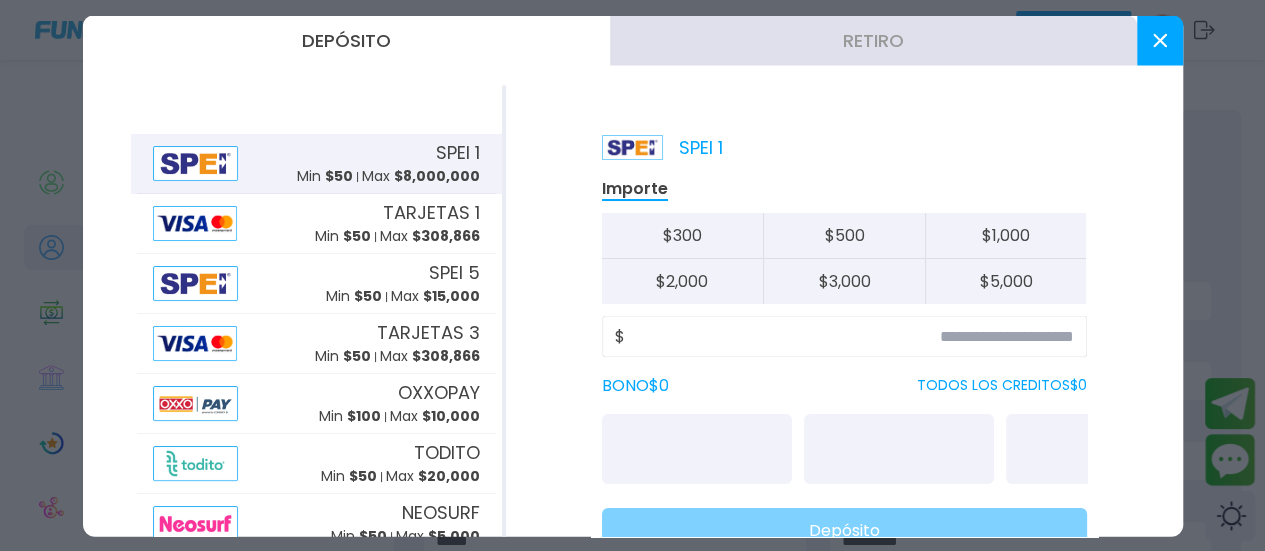 click at bounding box center [1160, 40] 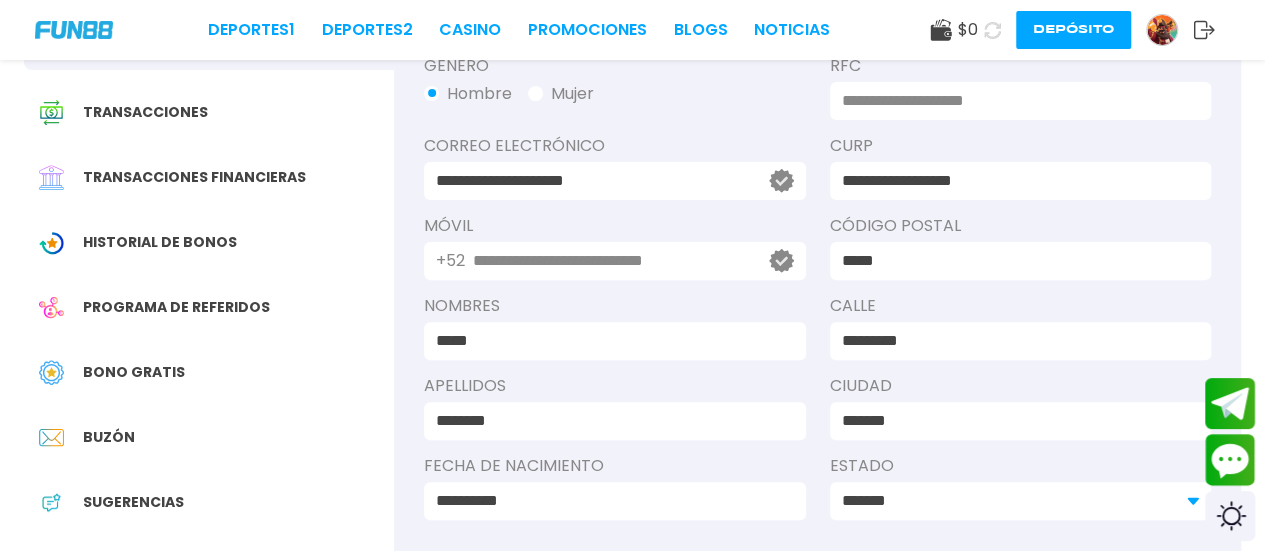 click on "Historial de Bonos" at bounding box center (160, 242) 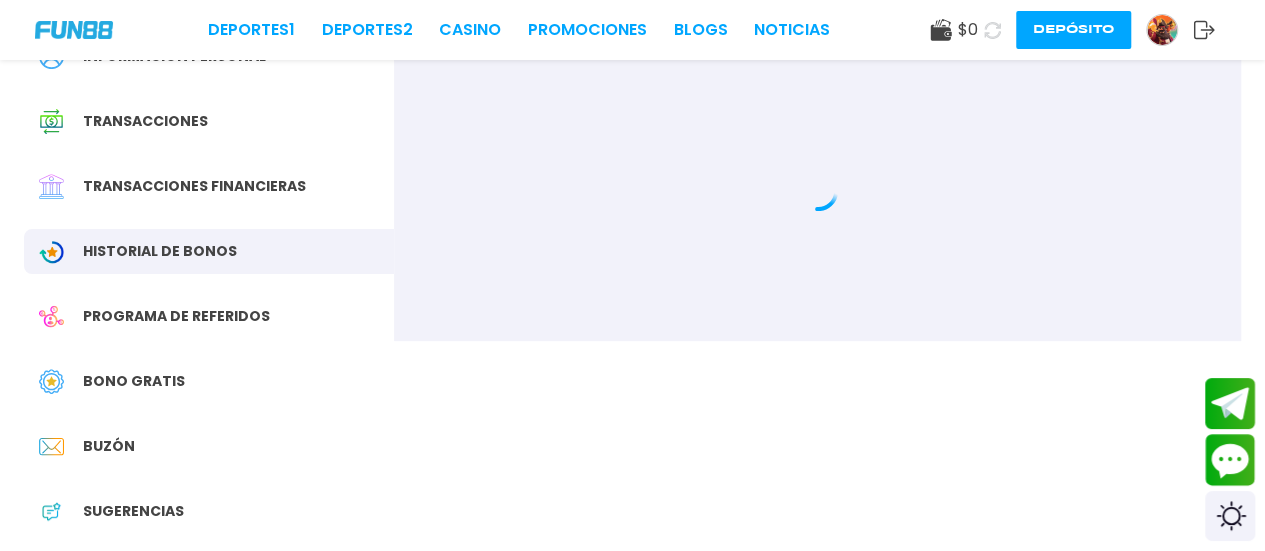 scroll, scrollTop: 200, scrollLeft: 0, axis: vertical 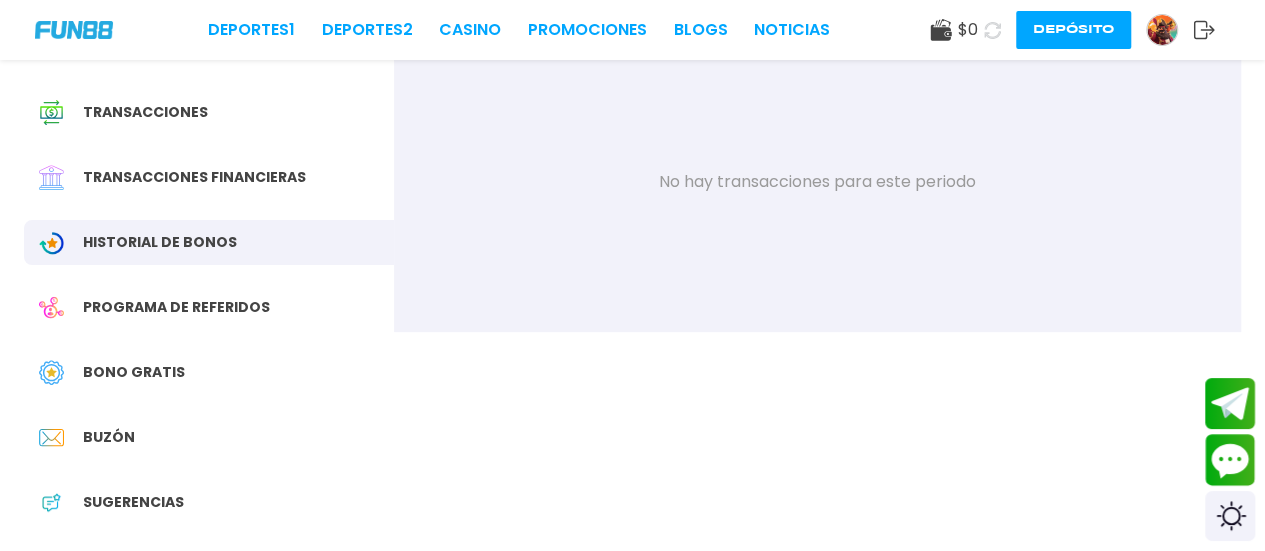 click on "Bono Gratis" at bounding box center [134, 372] 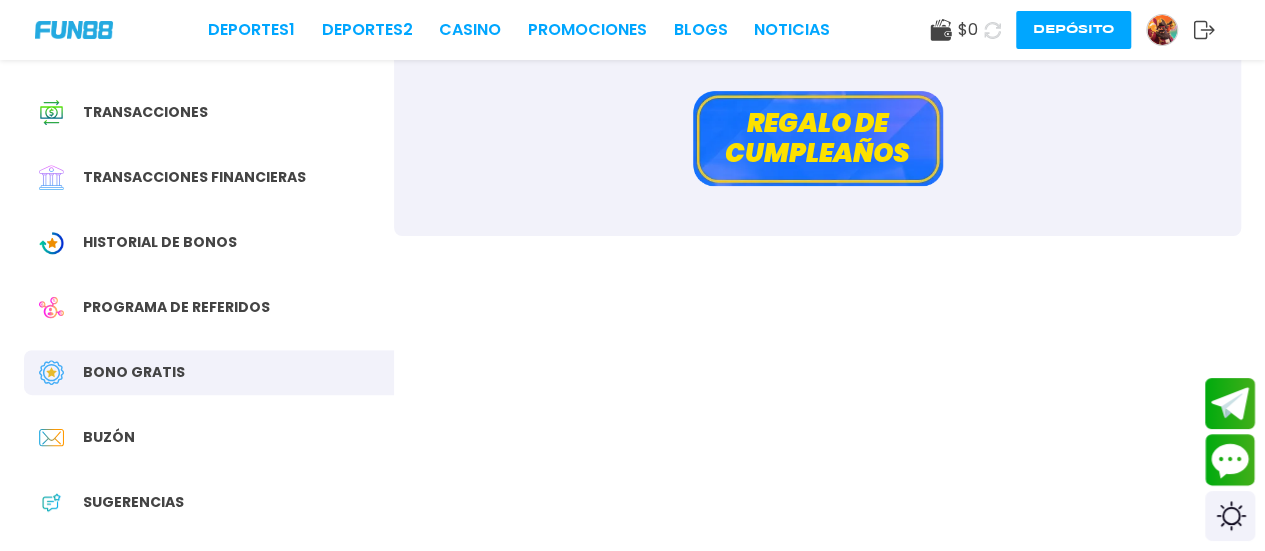 scroll, scrollTop: 0, scrollLeft: 0, axis: both 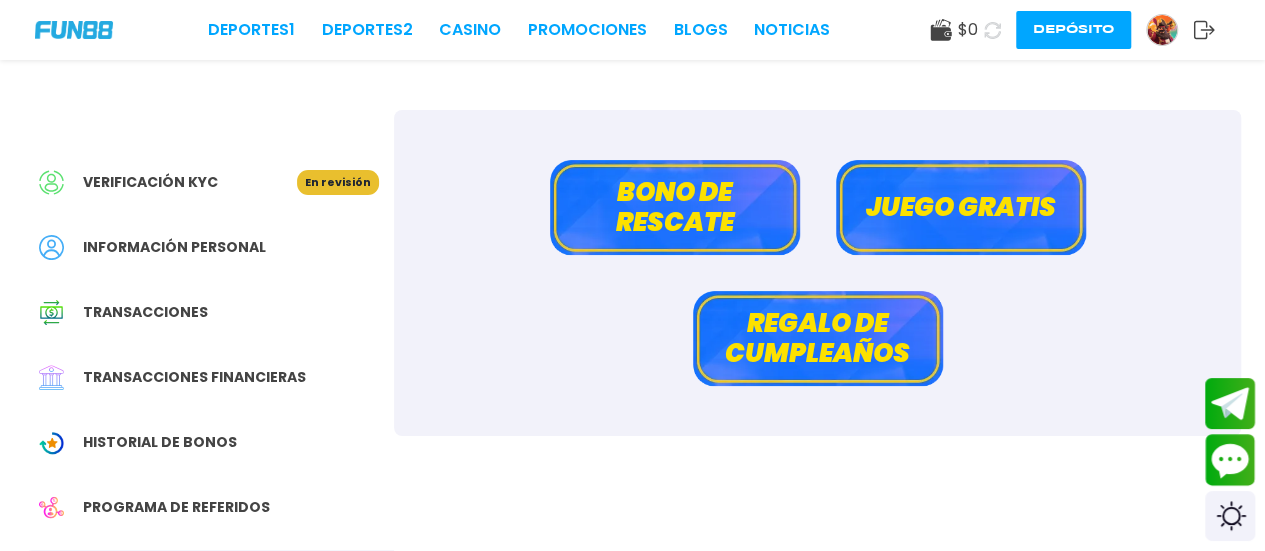 click on "Bono de rescate" at bounding box center (675, 207) 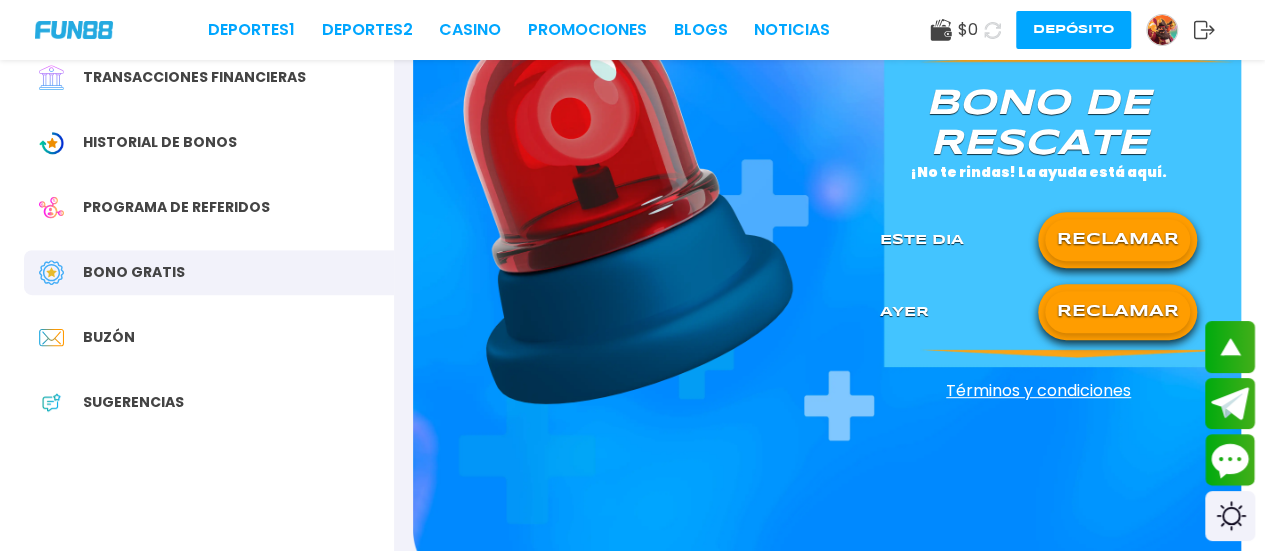 scroll, scrollTop: 0, scrollLeft: 0, axis: both 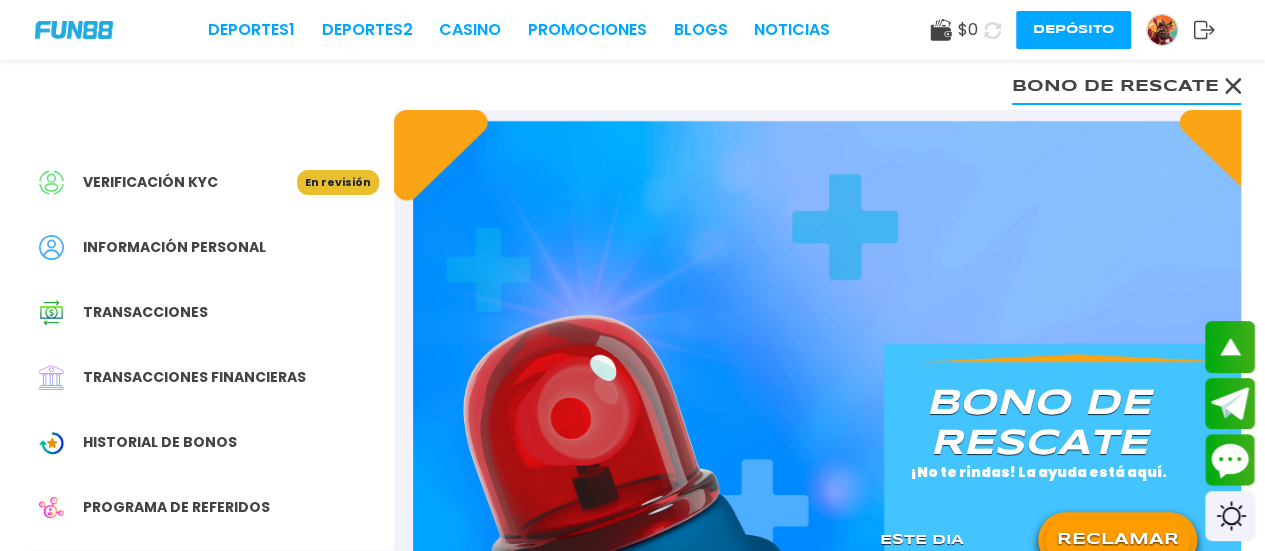 click on "Verificación KYC En revisión" at bounding box center [209, 182] 